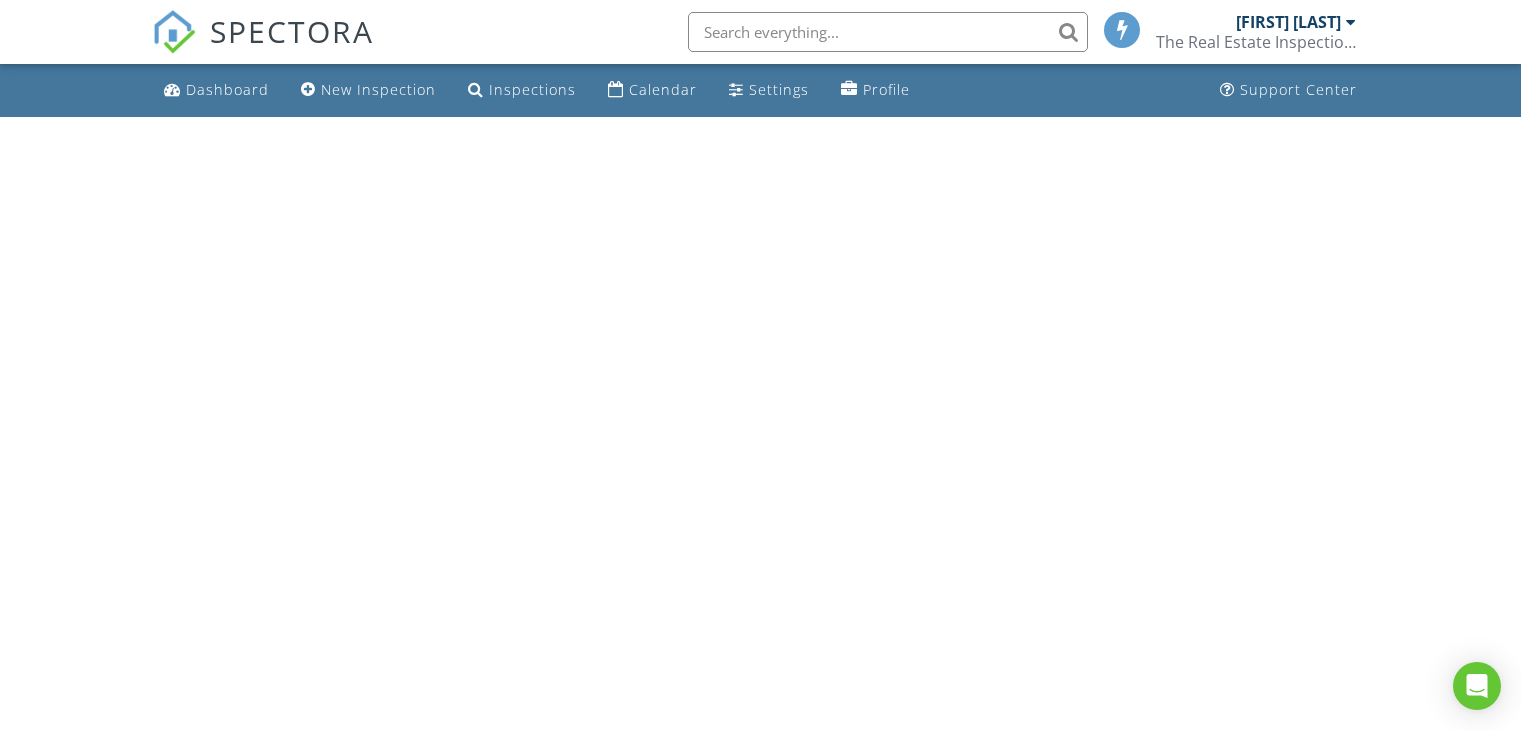 scroll, scrollTop: 0, scrollLeft: 0, axis: both 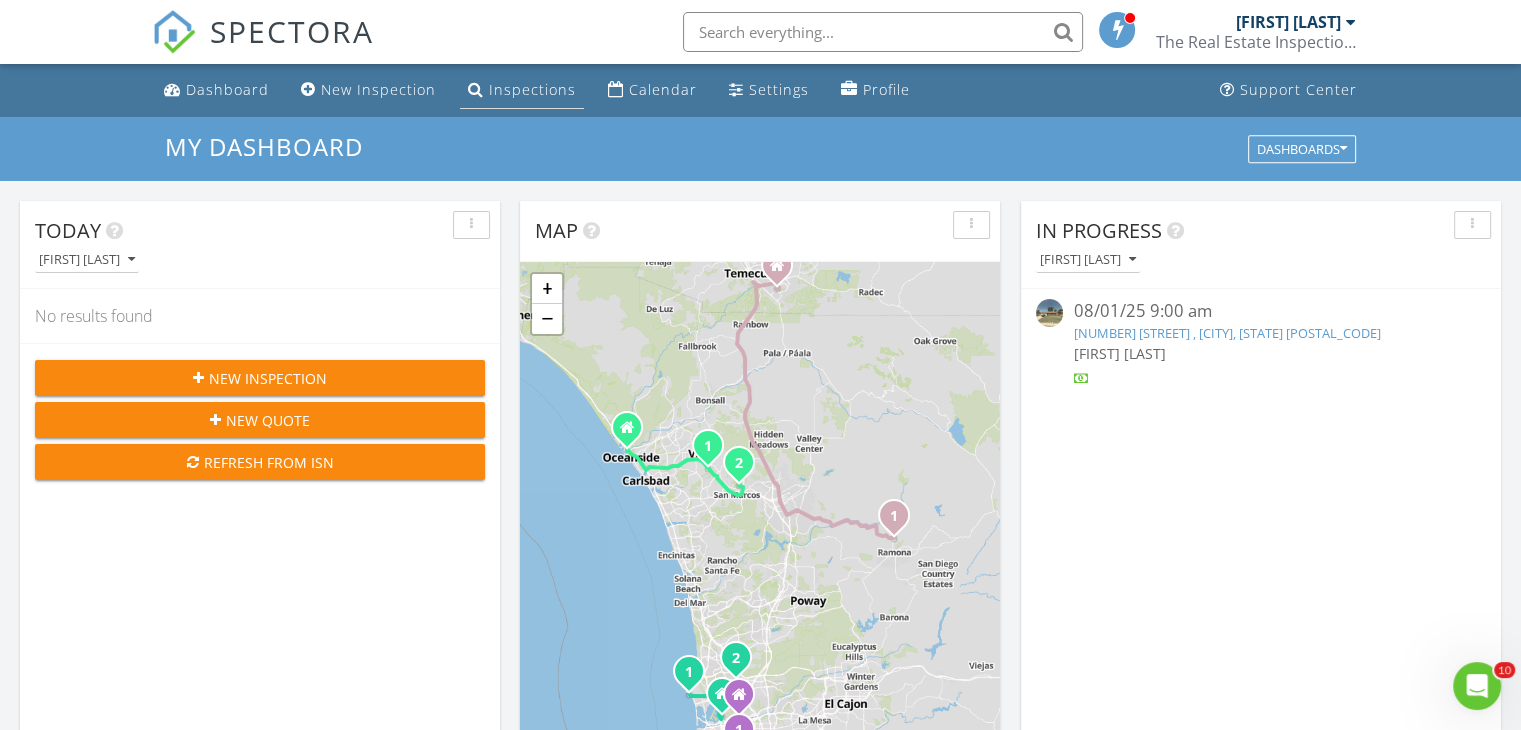 drag, startPoint x: 493, startPoint y: 79, endPoint x: 477, endPoint y: 94, distance: 21.931713 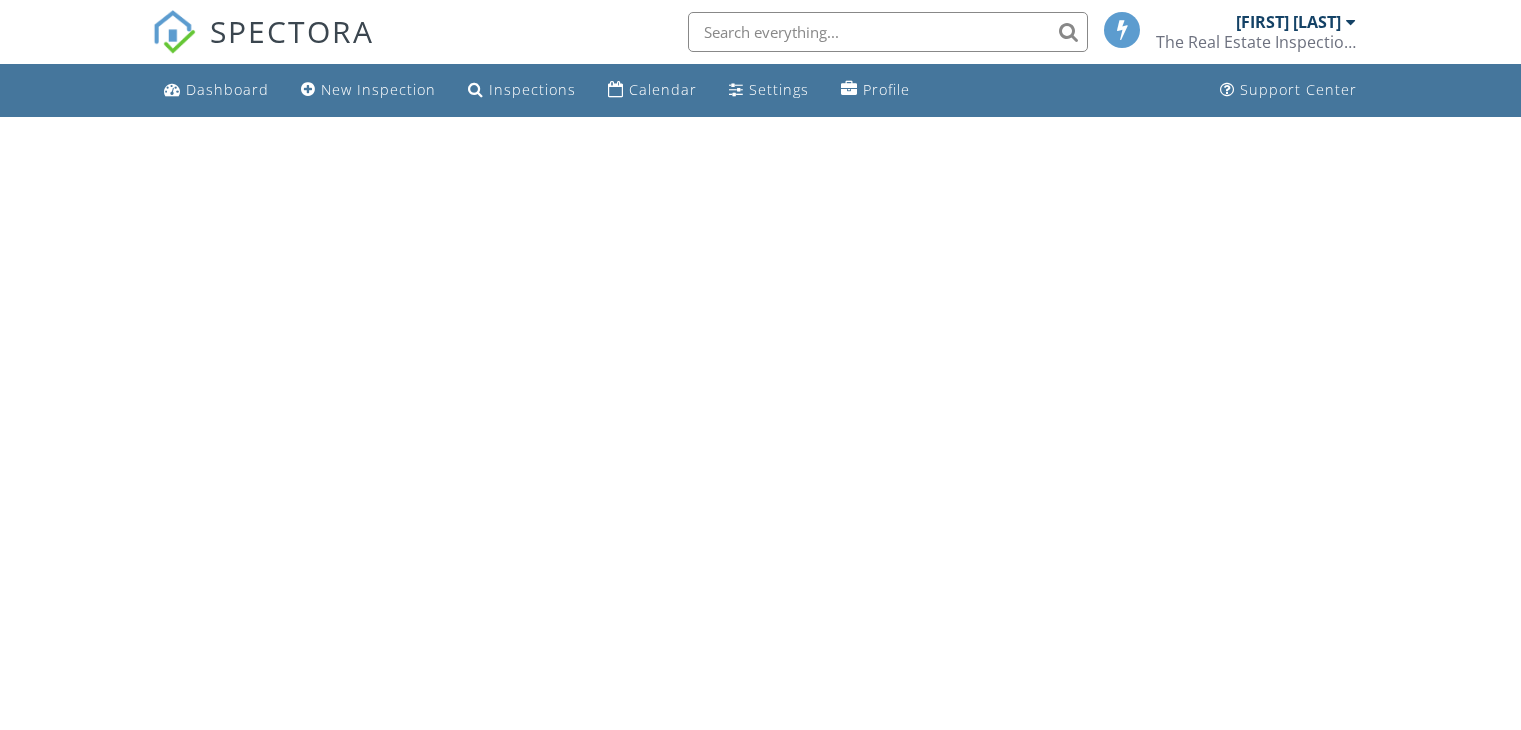scroll, scrollTop: 0, scrollLeft: 0, axis: both 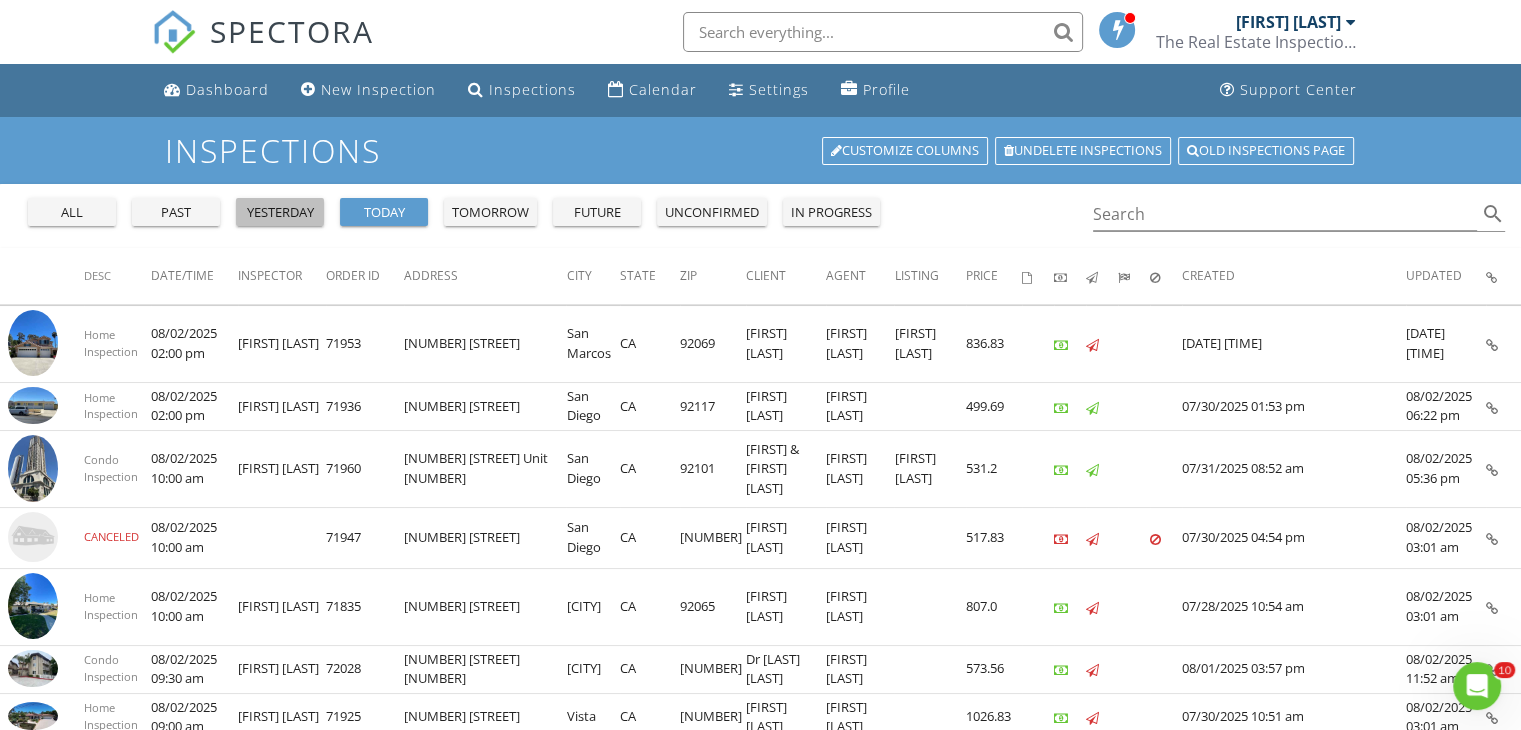 click on "yesterday" at bounding box center (280, 213) 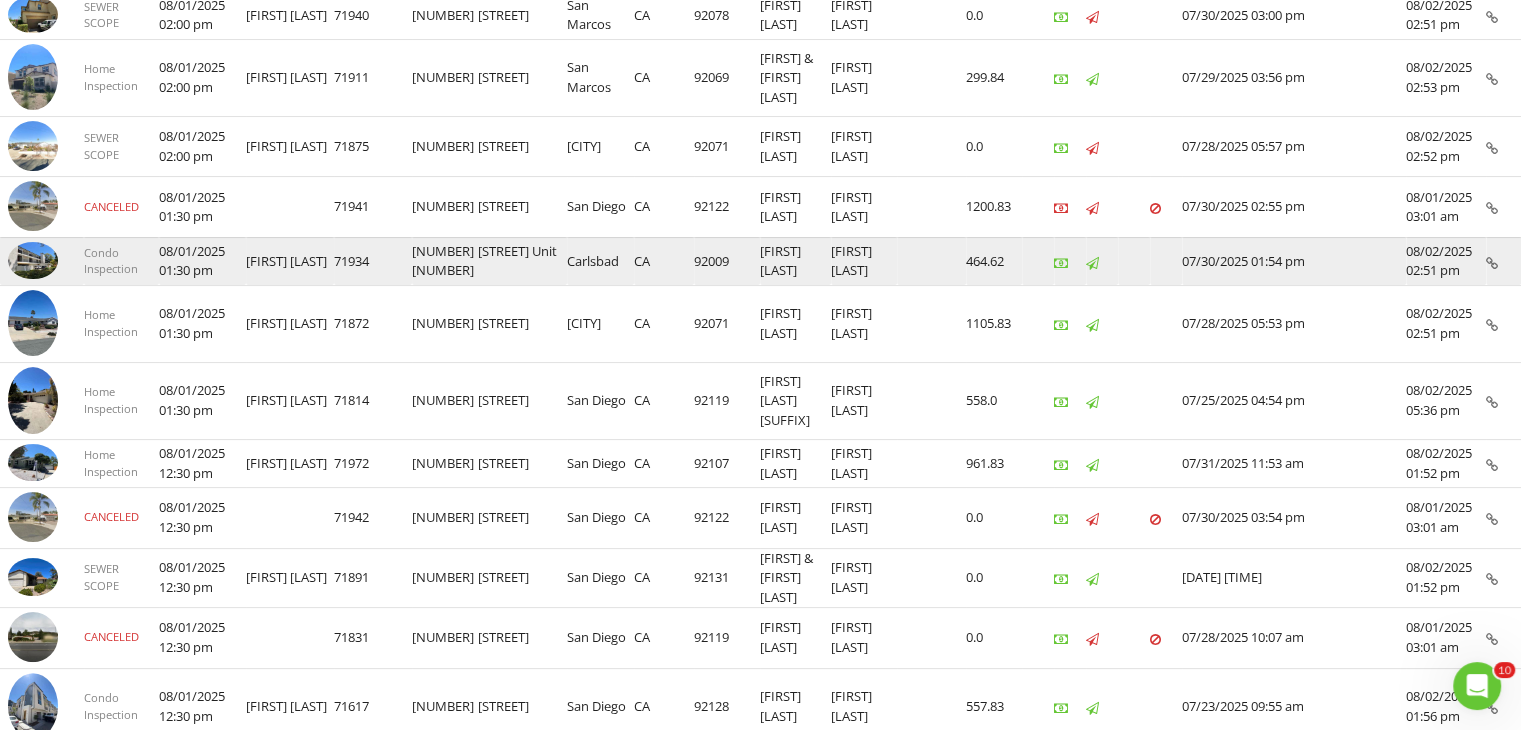 scroll, scrollTop: 328, scrollLeft: 0, axis: vertical 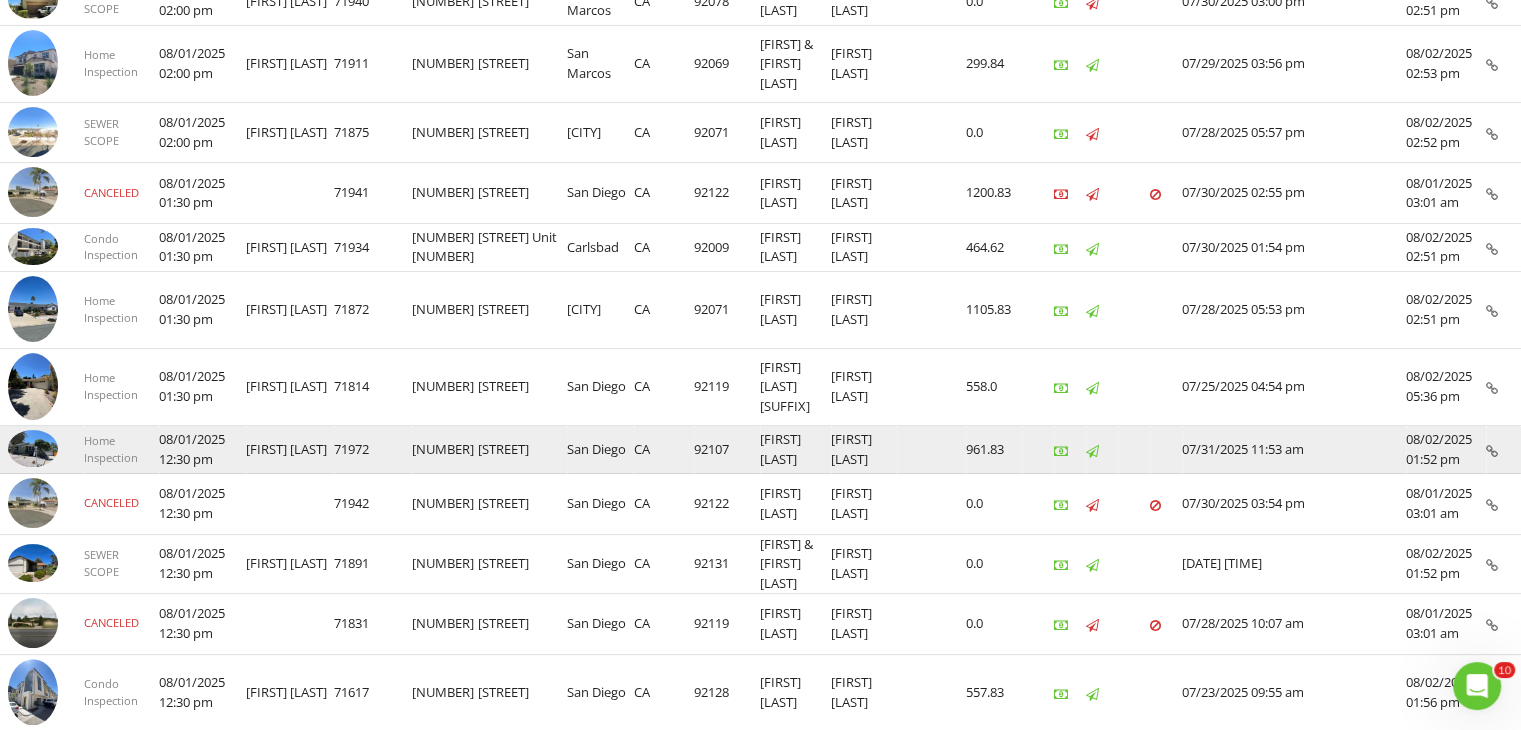 click on "[FIRST] [LAST]" at bounding box center (290, 450) 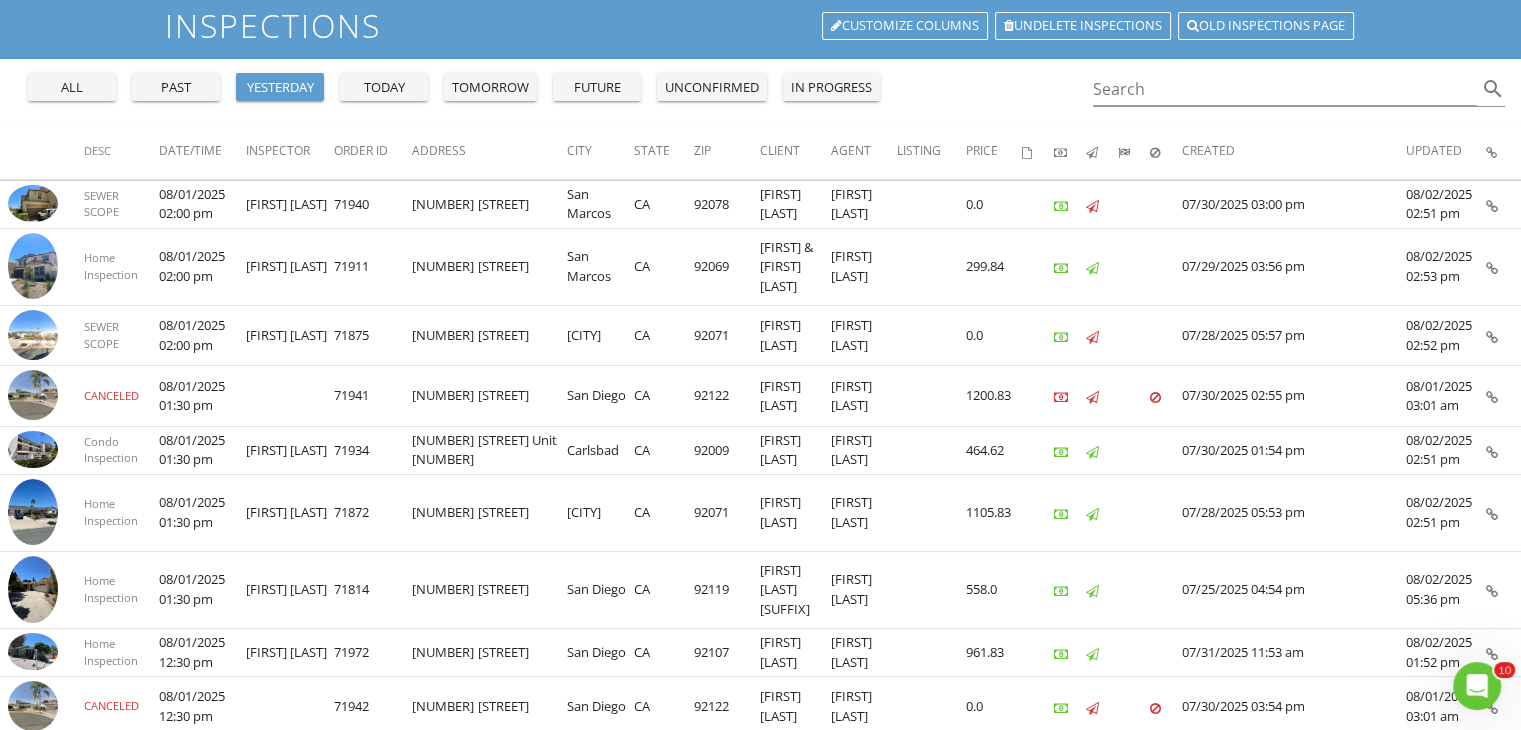 scroll, scrollTop: 0, scrollLeft: 0, axis: both 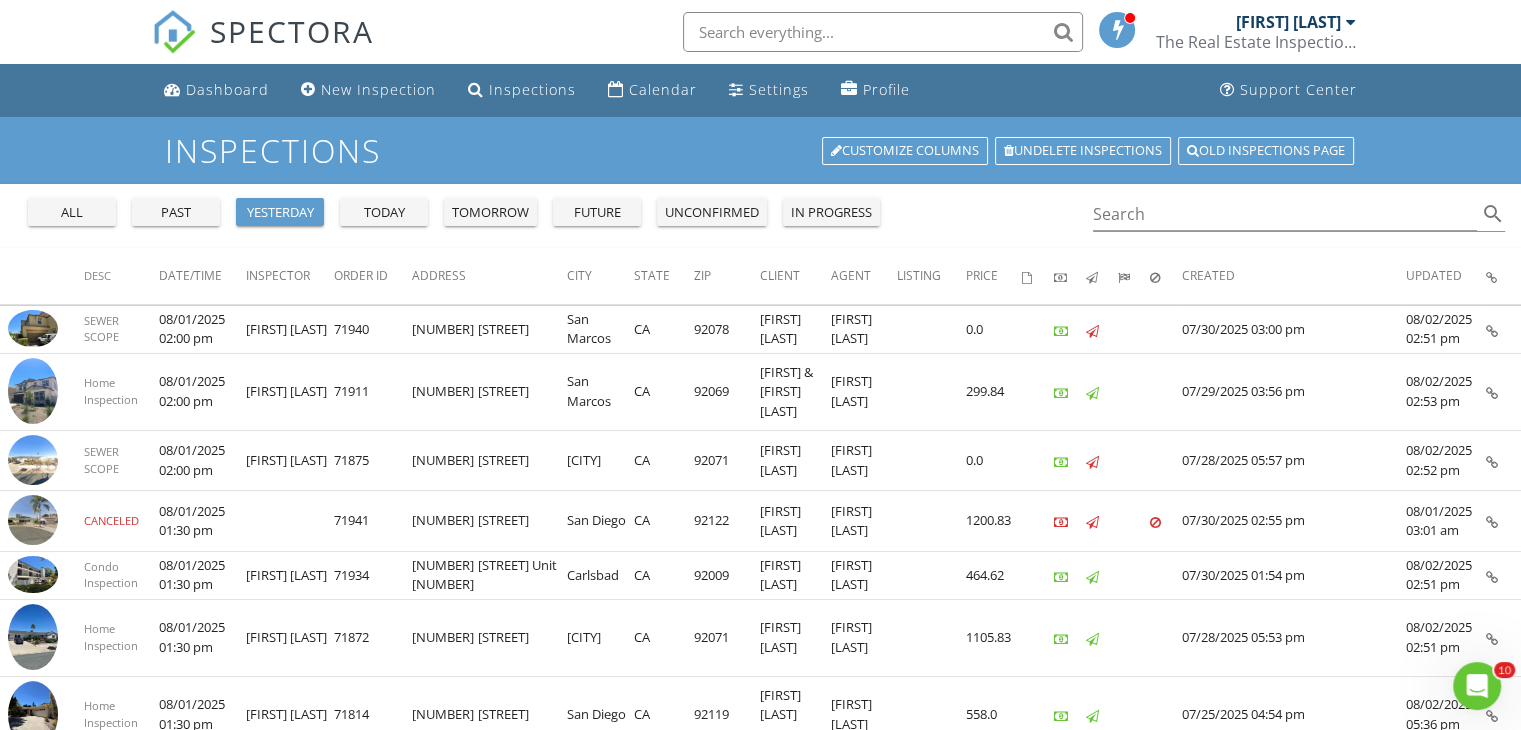click on "past" at bounding box center [176, 213] 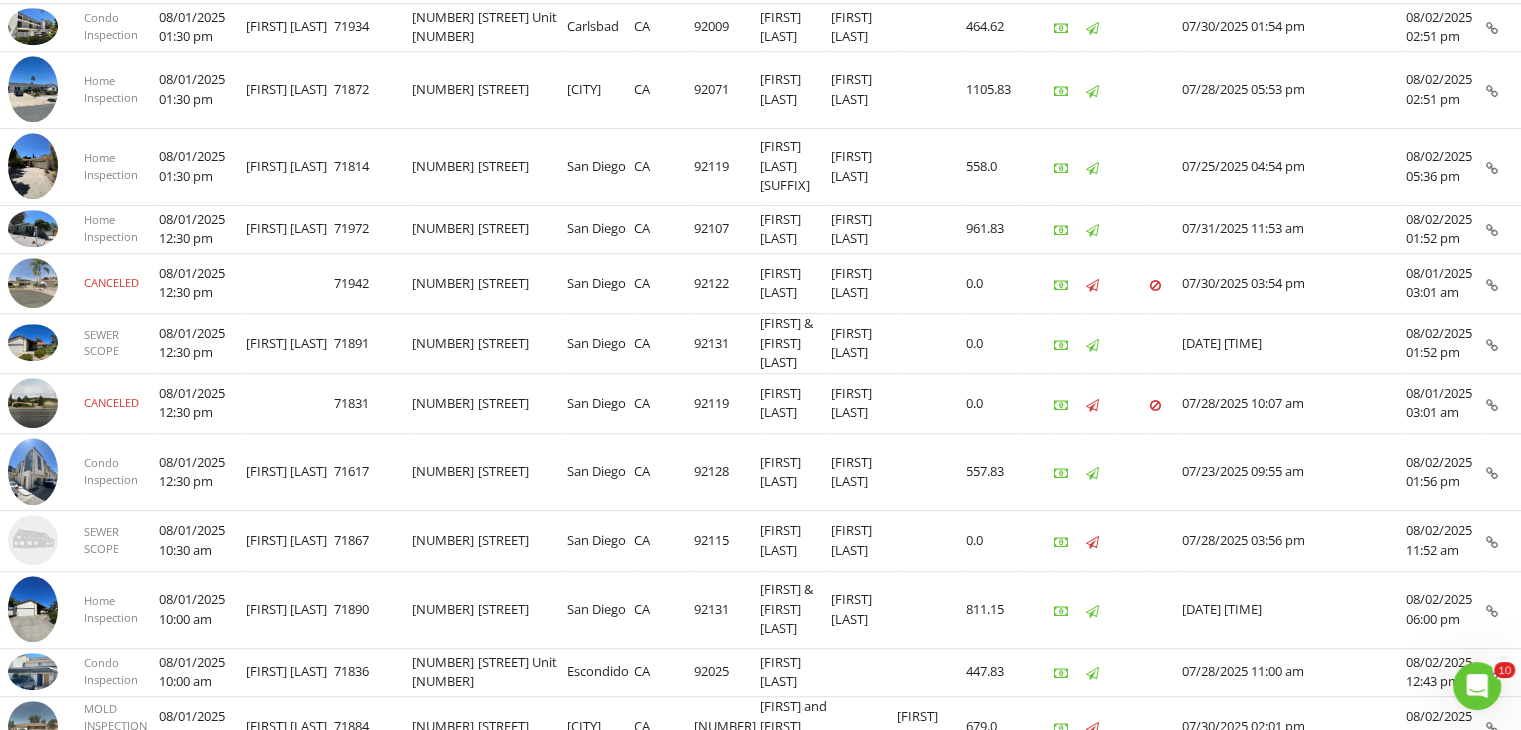 scroll, scrollTop: 1273, scrollLeft: 0, axis: vertical 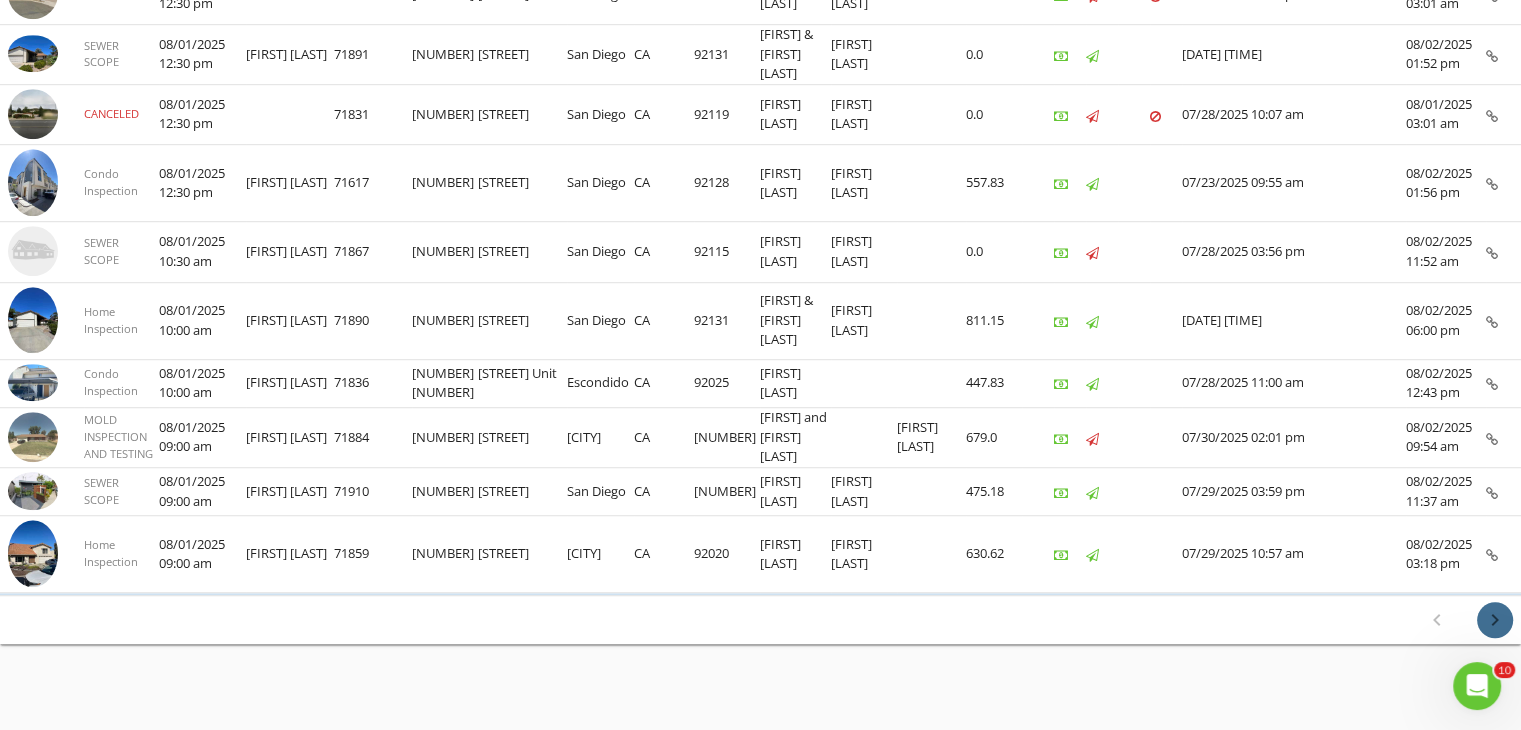 click on "chevron_right" at bounding box center [1495, 620] 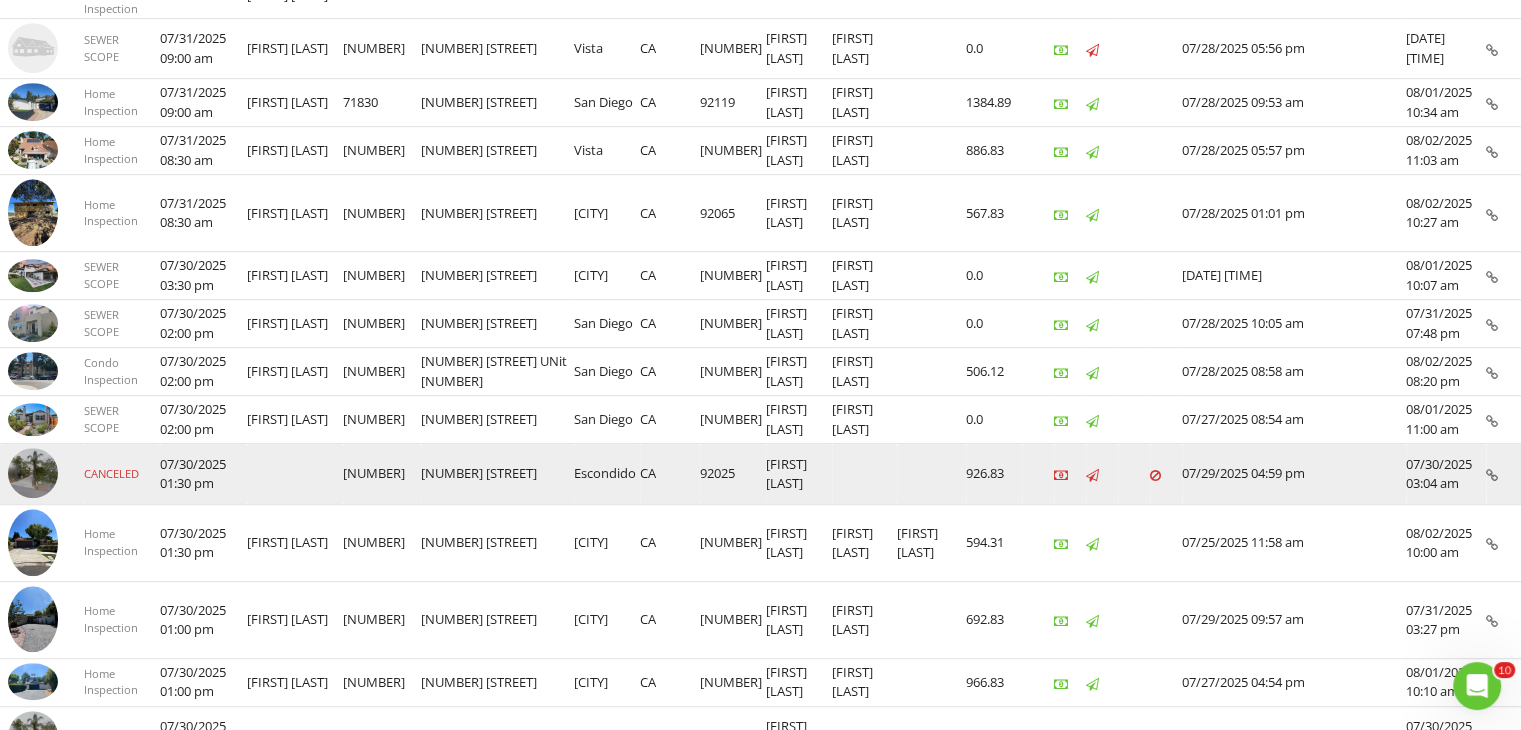 scroll, scrollTop: 1008, scrollLeft: 0, axis: vertical 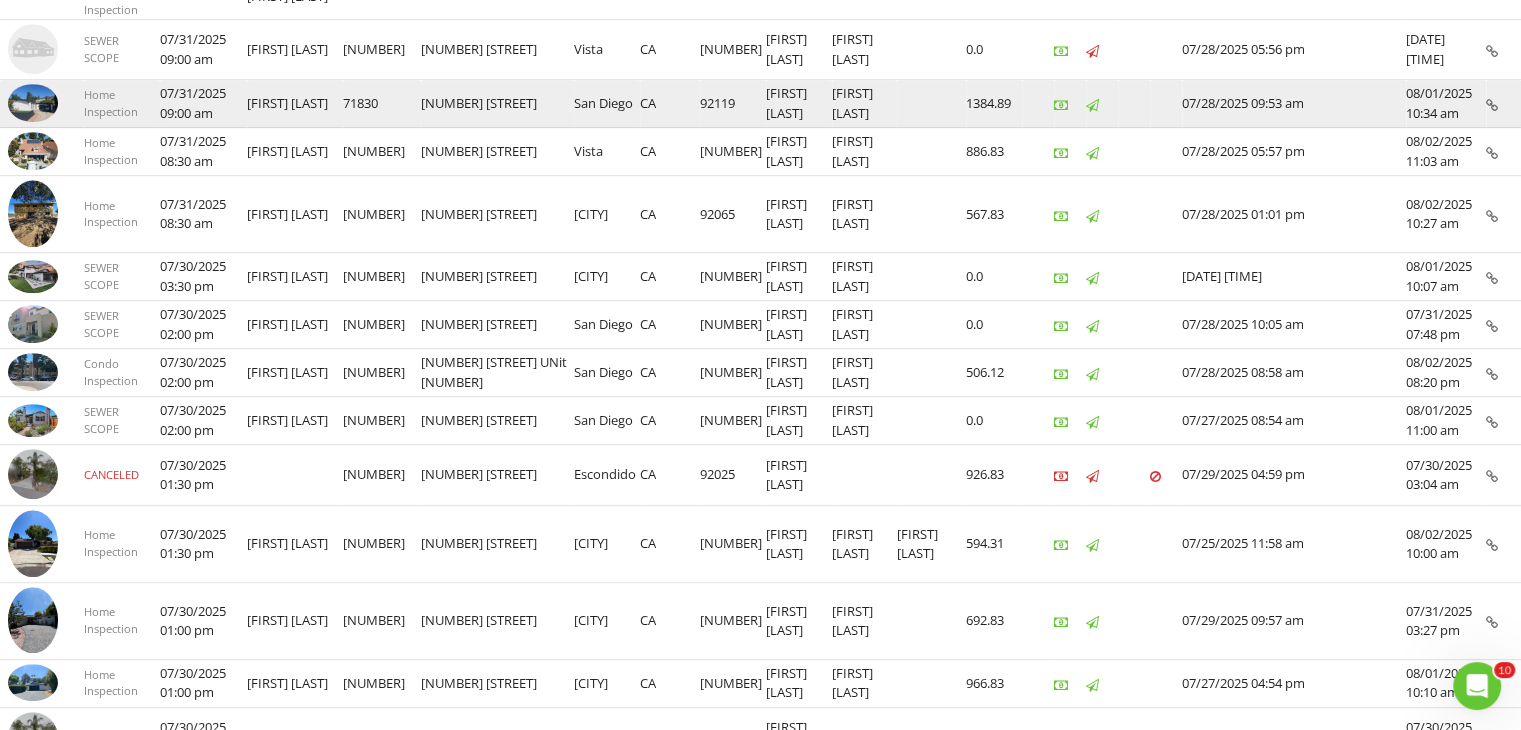 click at bounding box center [33, 102] 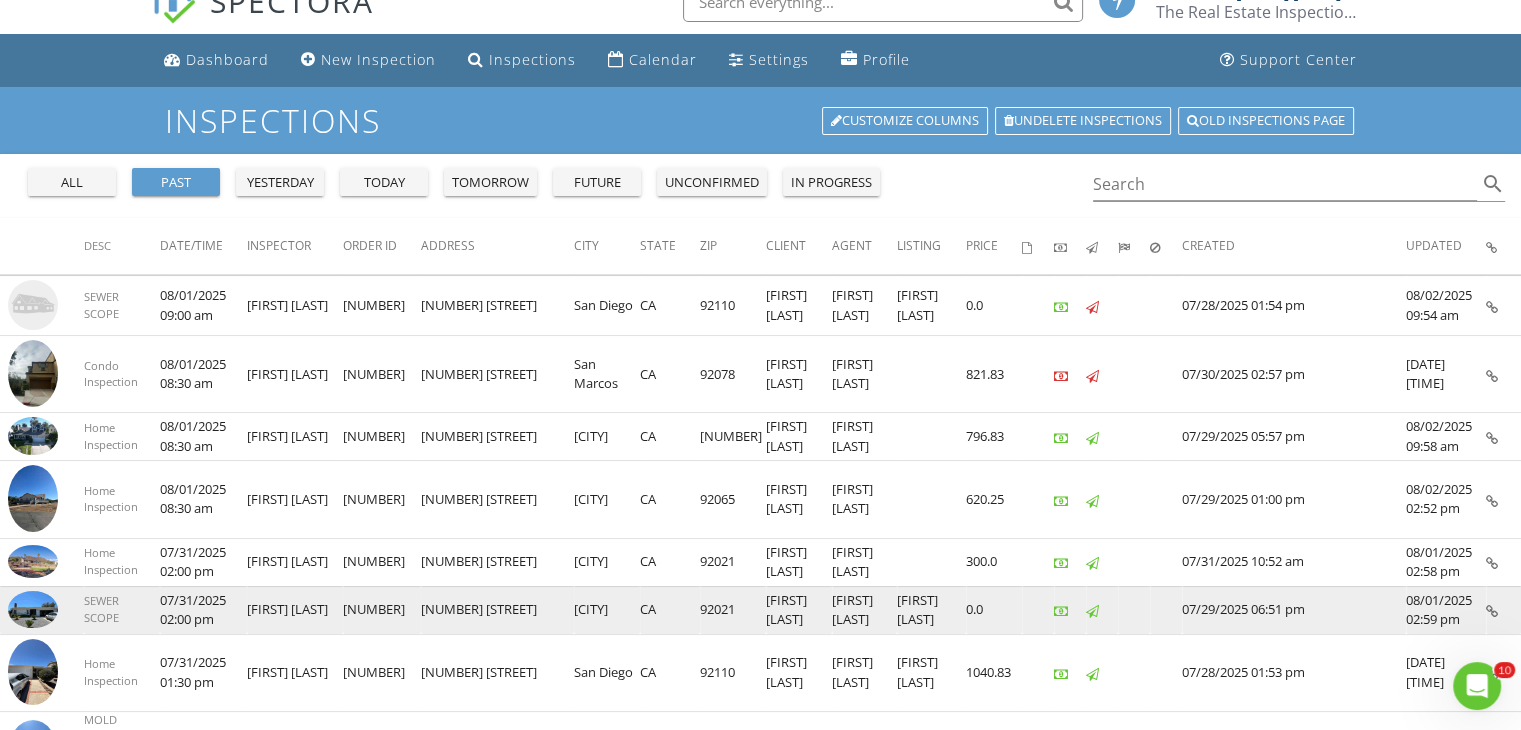 scroll, scrollTop: 0, scrollLeft: 0, axis: both 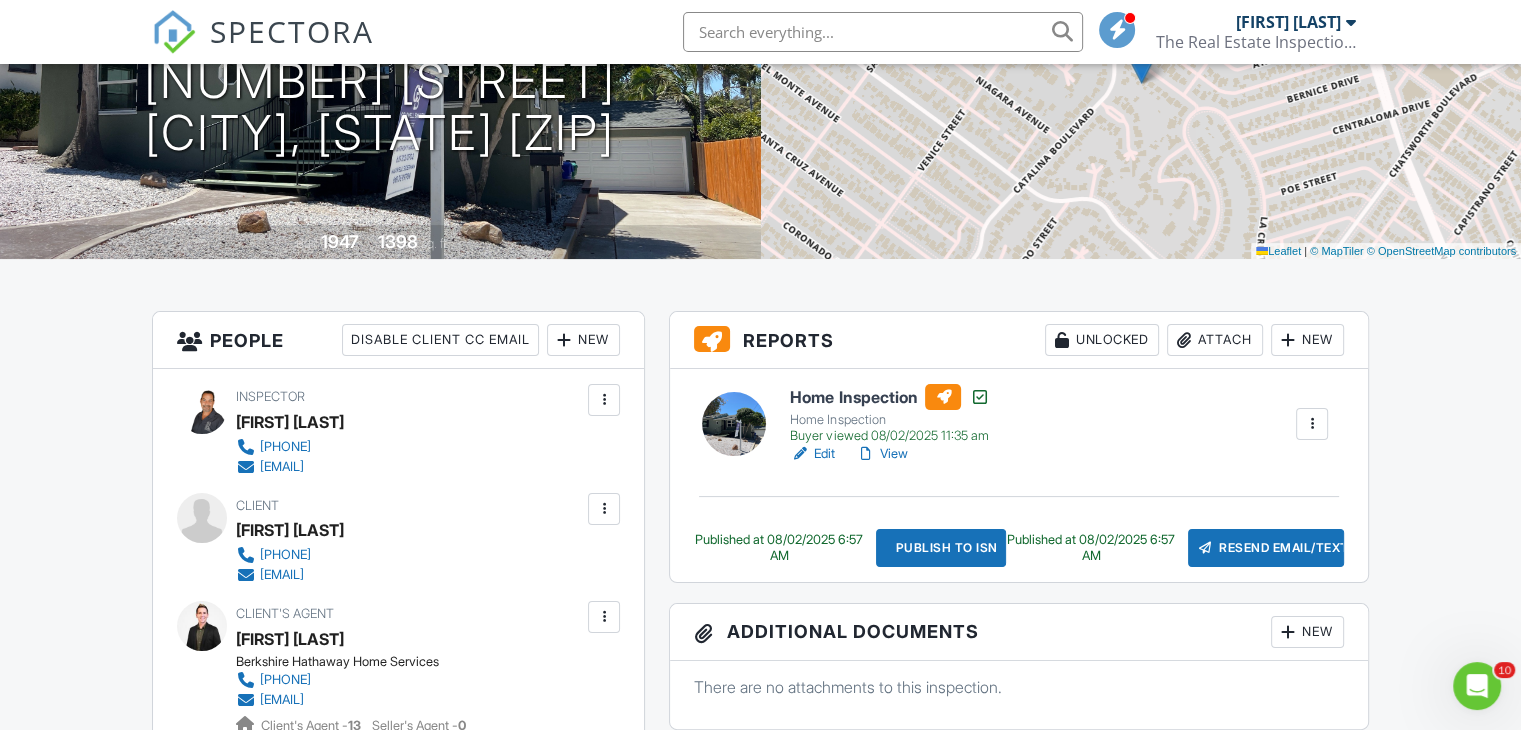 click on "View" at bounding box center [881, 454] 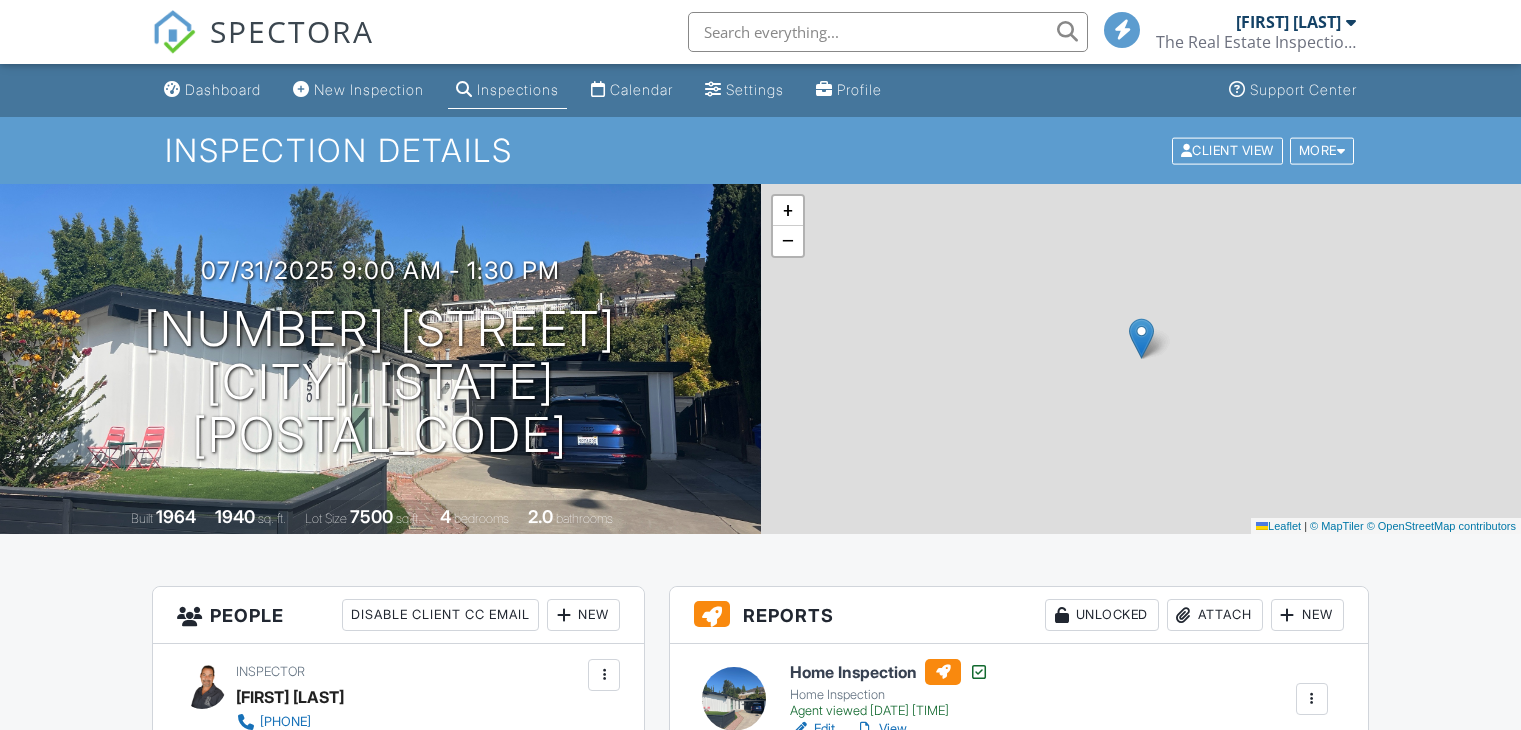 scroll, scrollTop: 0, scrollLeft: 0, axis: both 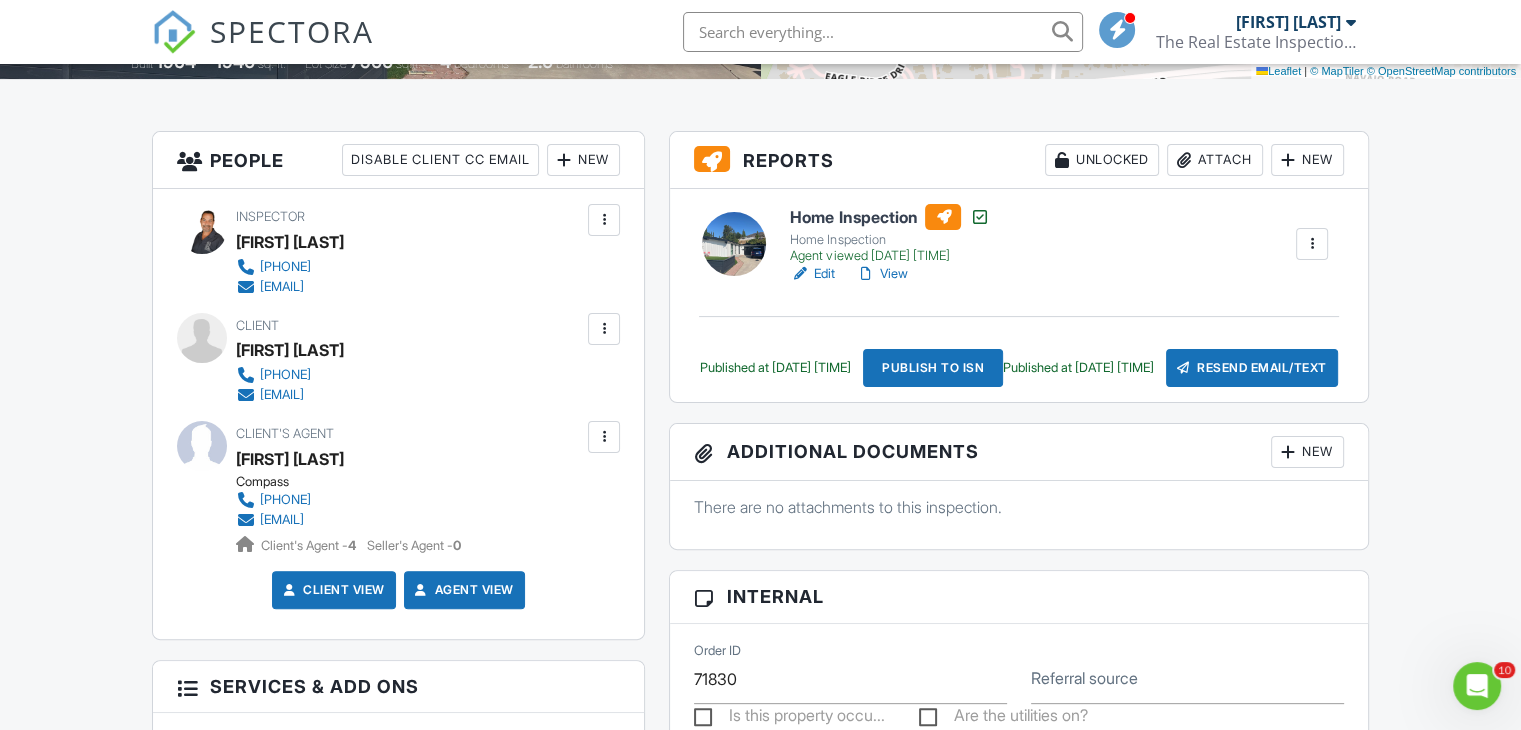 click on "View" at bounding box center [881, 274] 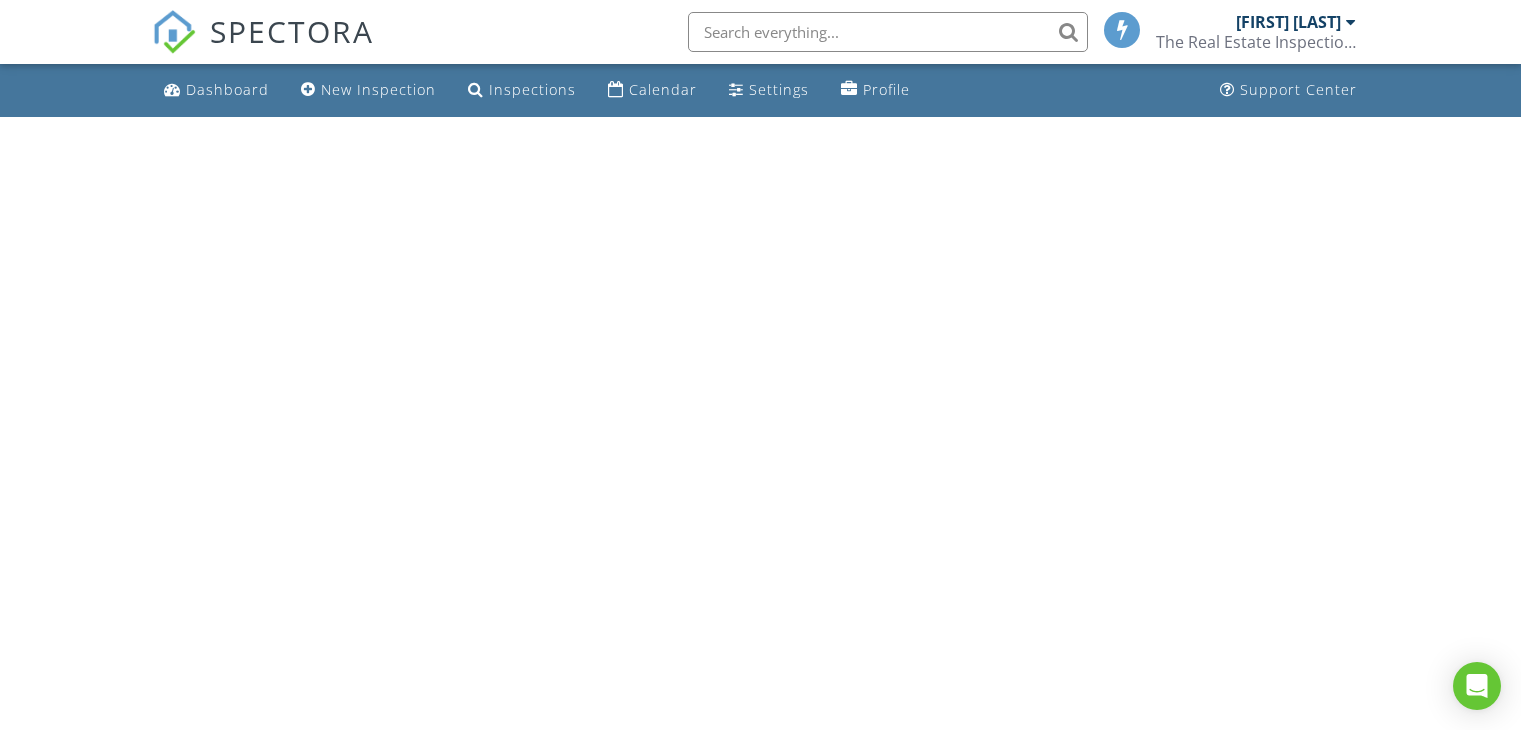 scroll, scrollTop: 0, scrollLeft: 0, axis: both 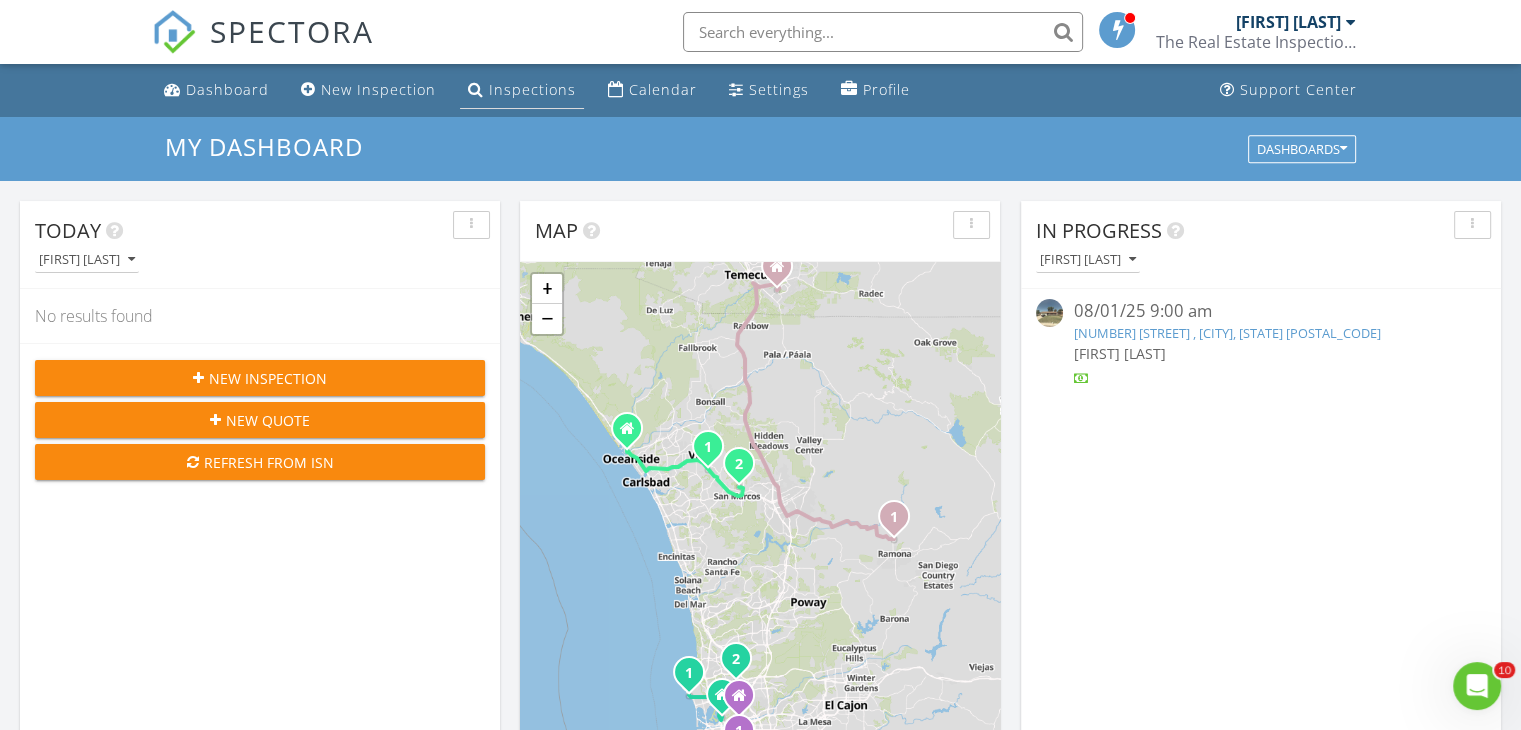 click on "Inspections" at bounding box center (532, 89) 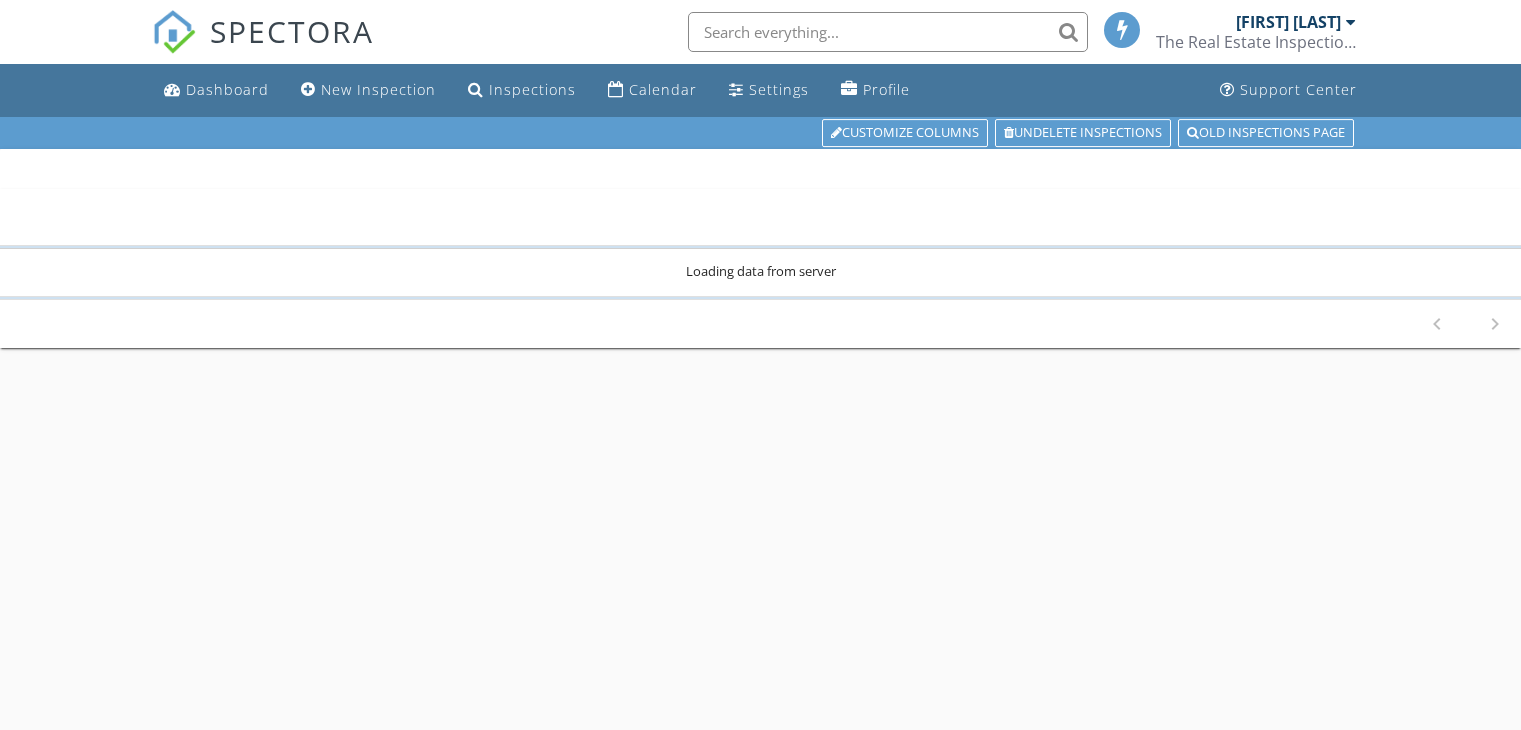 scroll, scrollTop: 0, scrollLeft: 0, axis: both 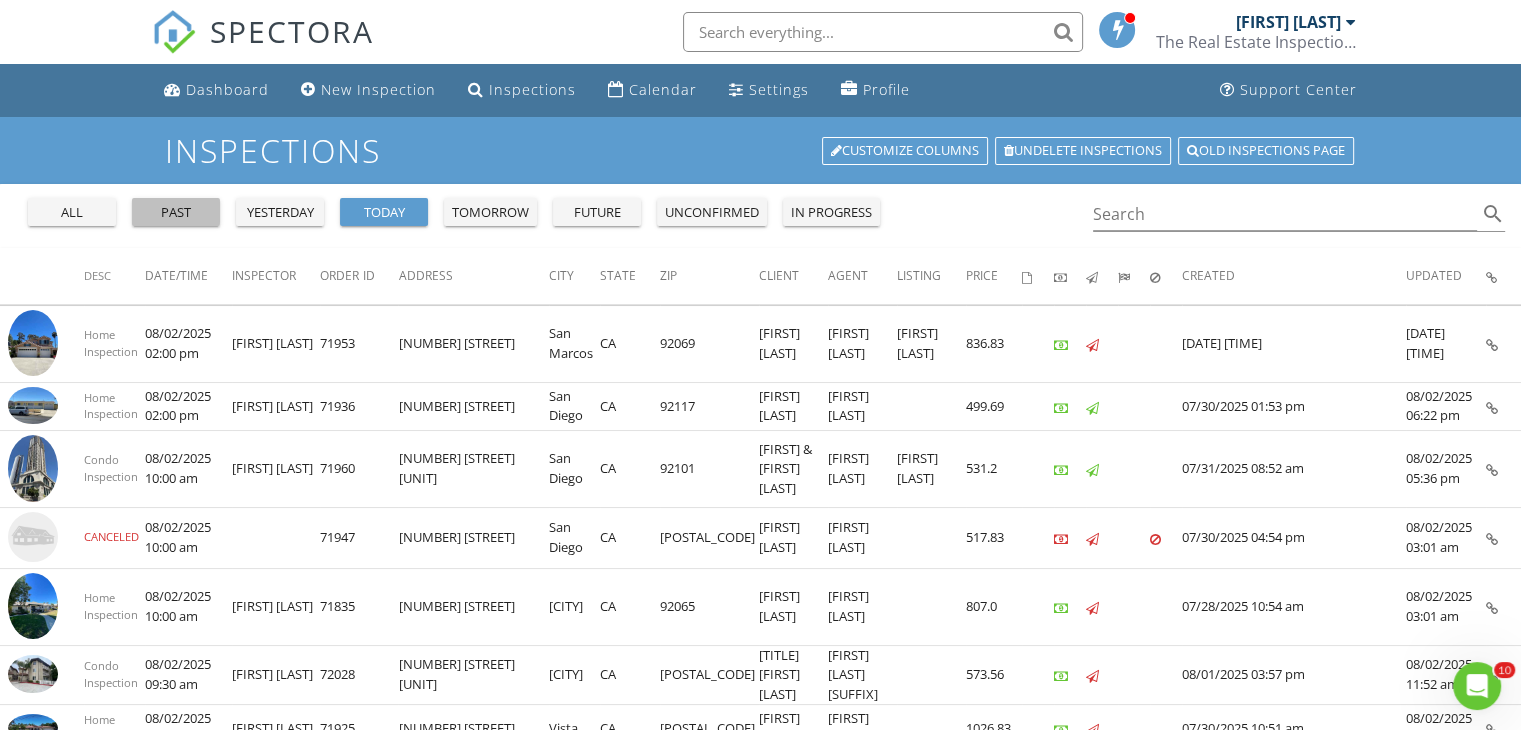 click on "past" at bounding box center (176, 213) 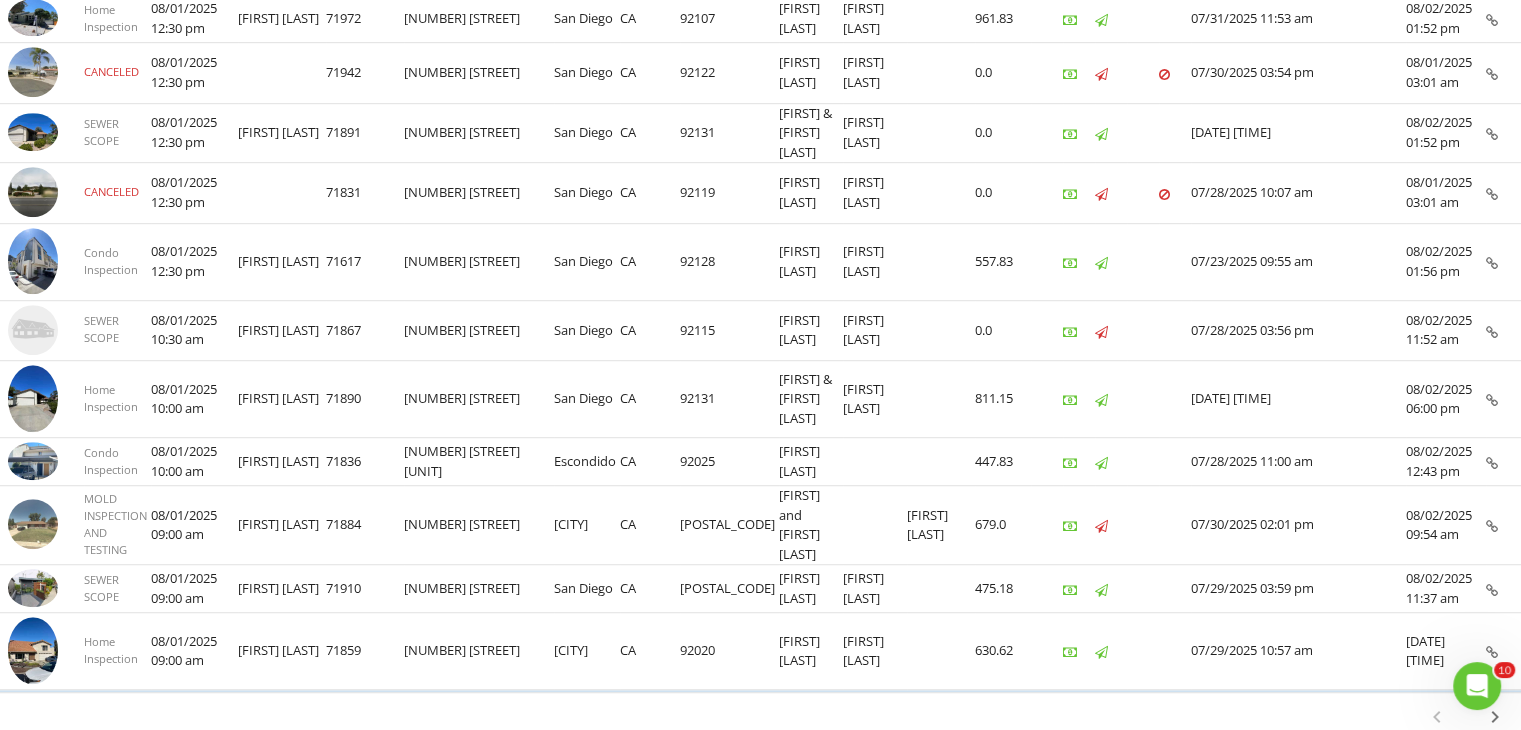 scroll, scrollTop: 1273, scrollLeft: 0, axis: vertical 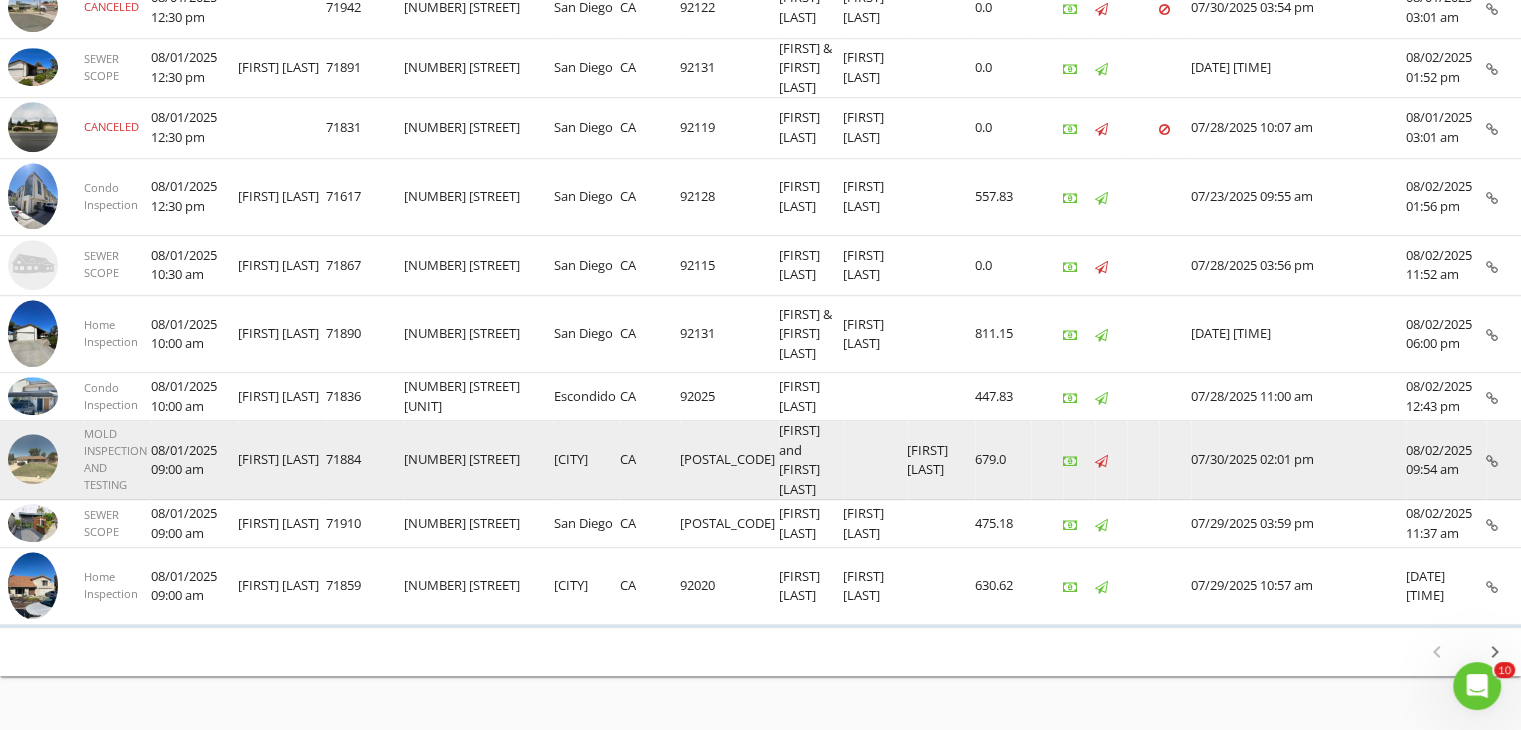 click at bounding box center (33, 459) 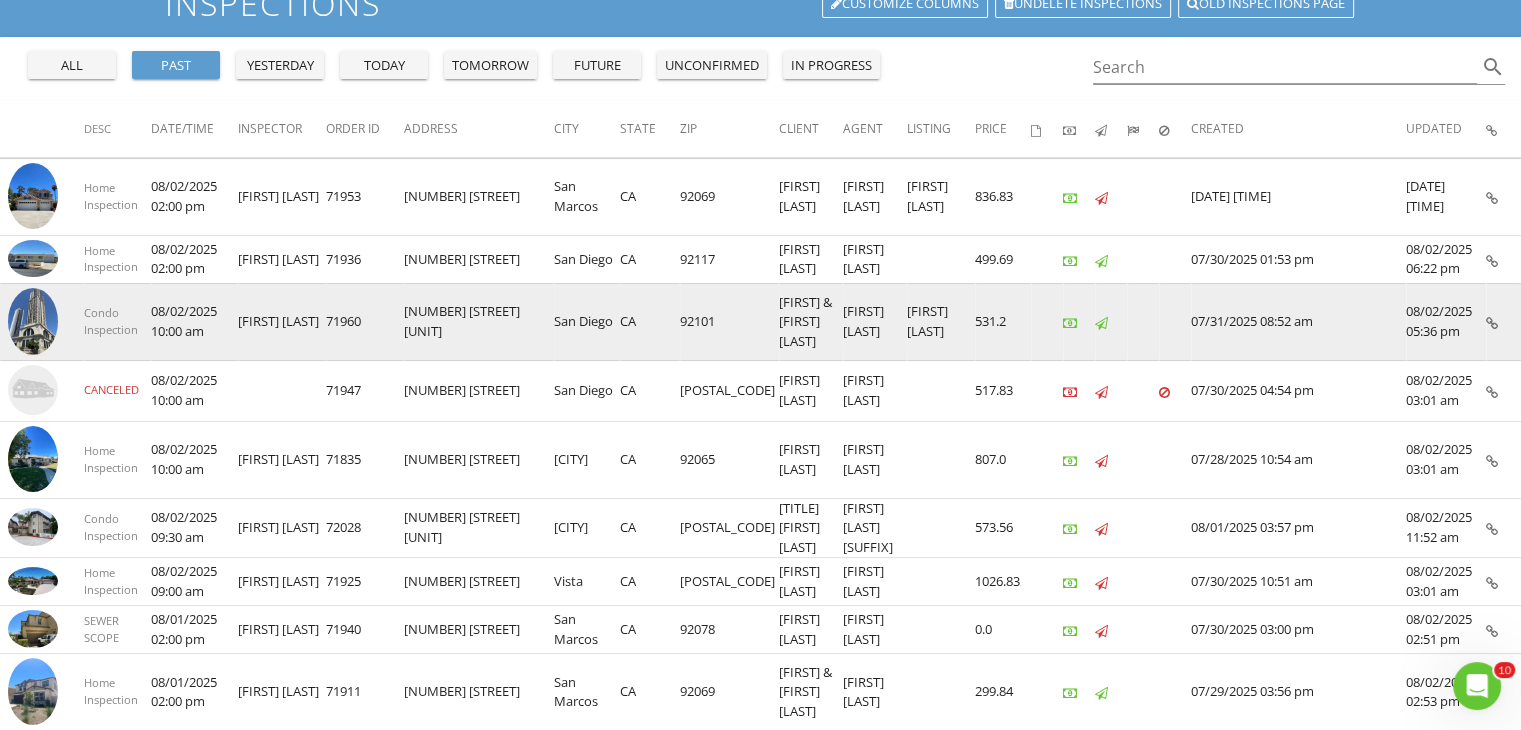 scroll, scrollTop: 148, scrollLeft: 0, axis: vertical 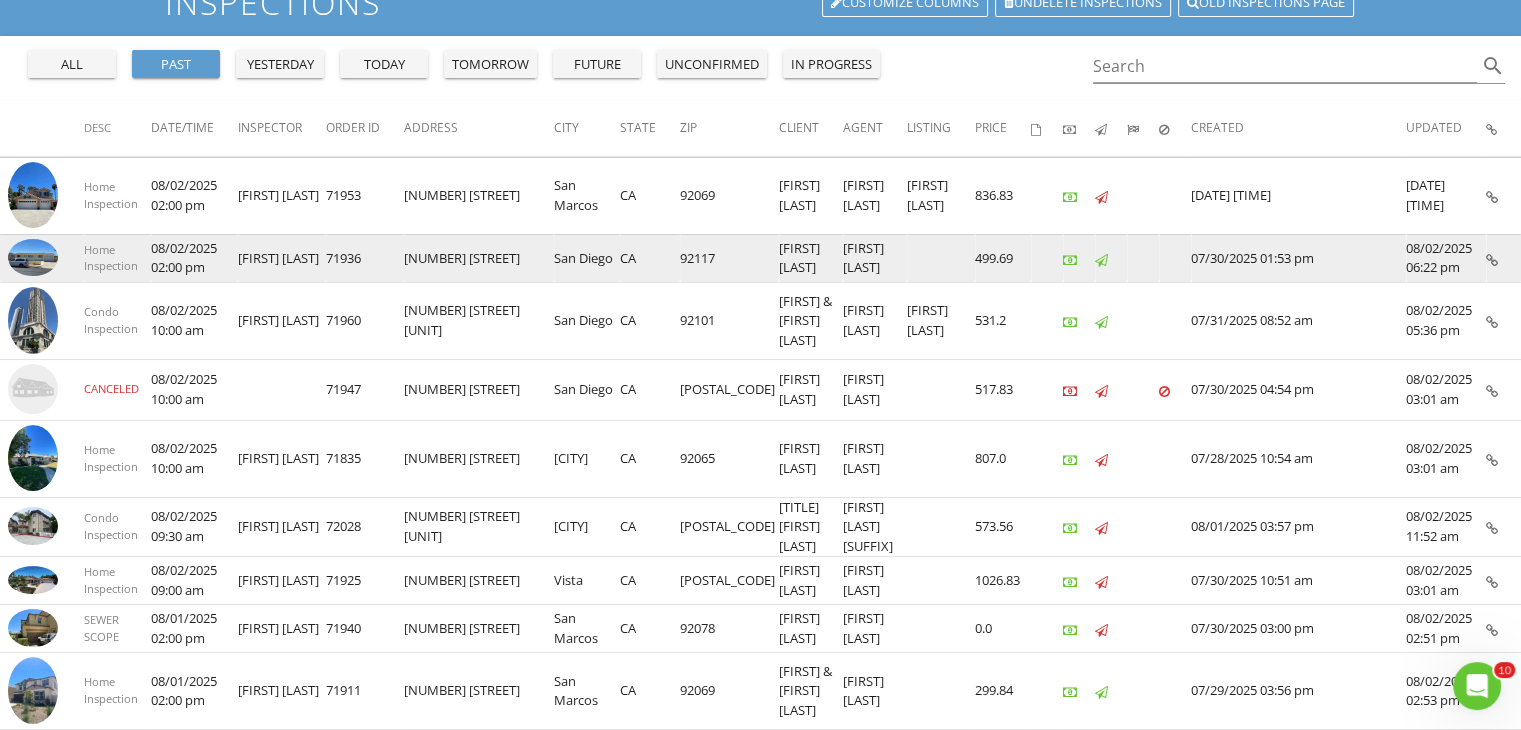 click at bounding box center [33, 258] 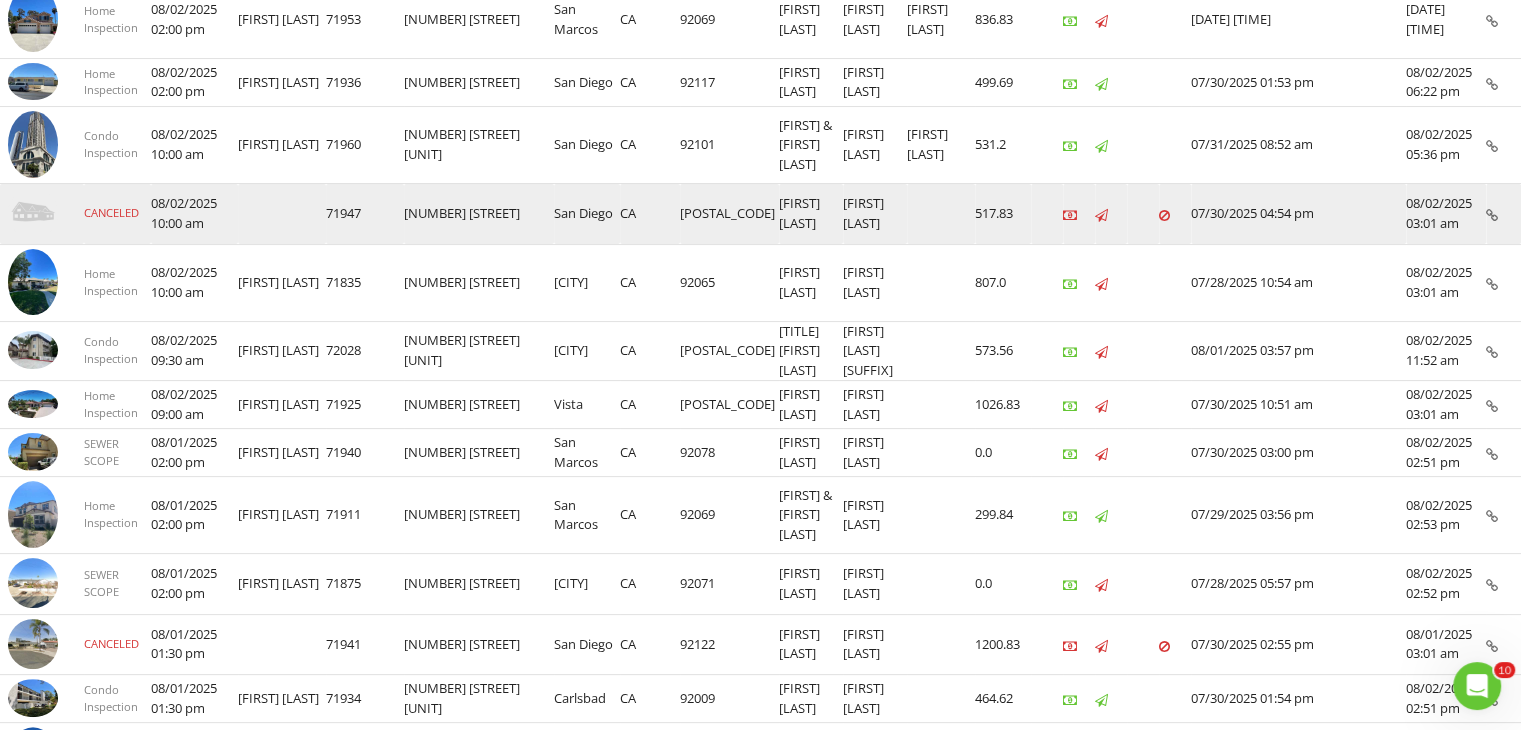 scroll, scrollTop: 326, scrollLeft: 0, axis: vertical 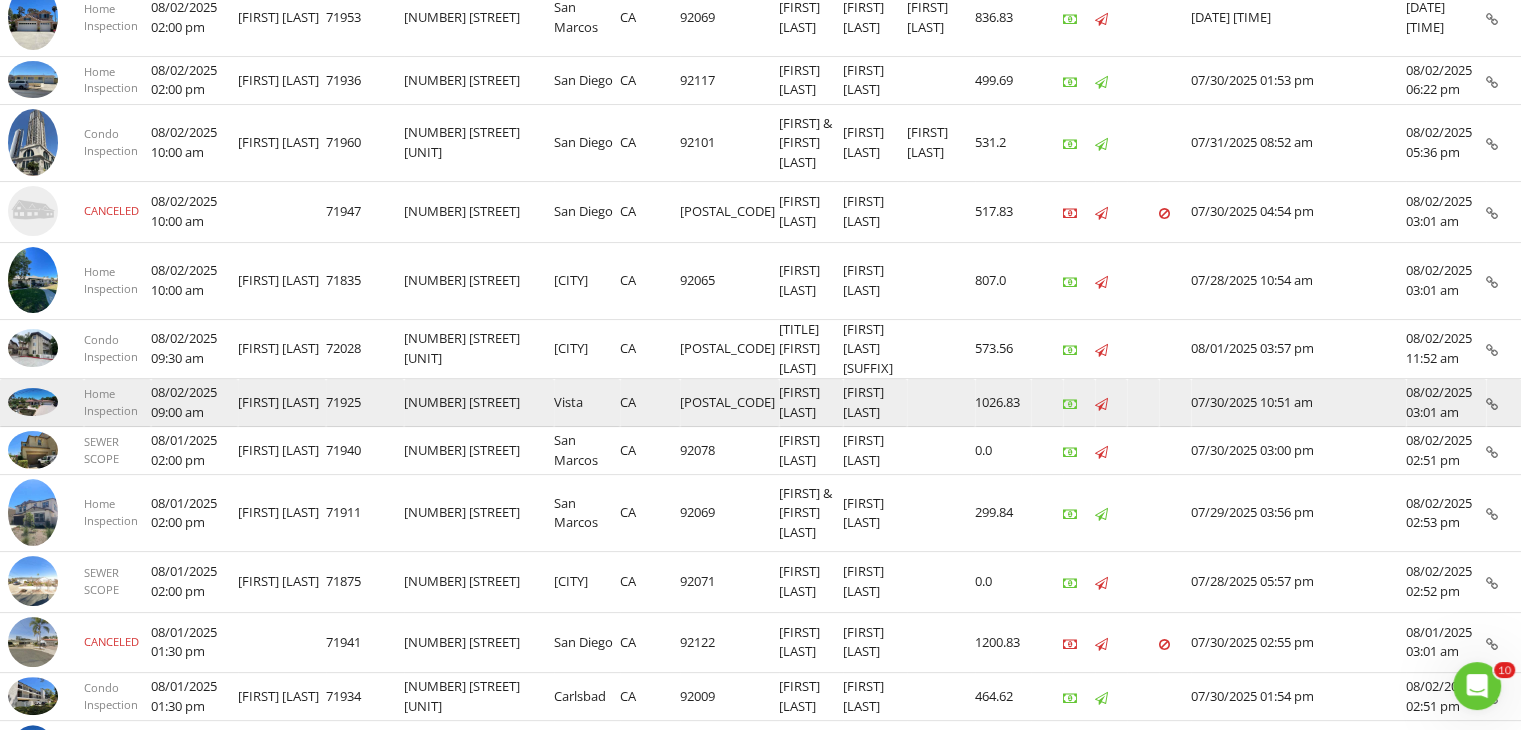 click at bounding box center [33, 402] 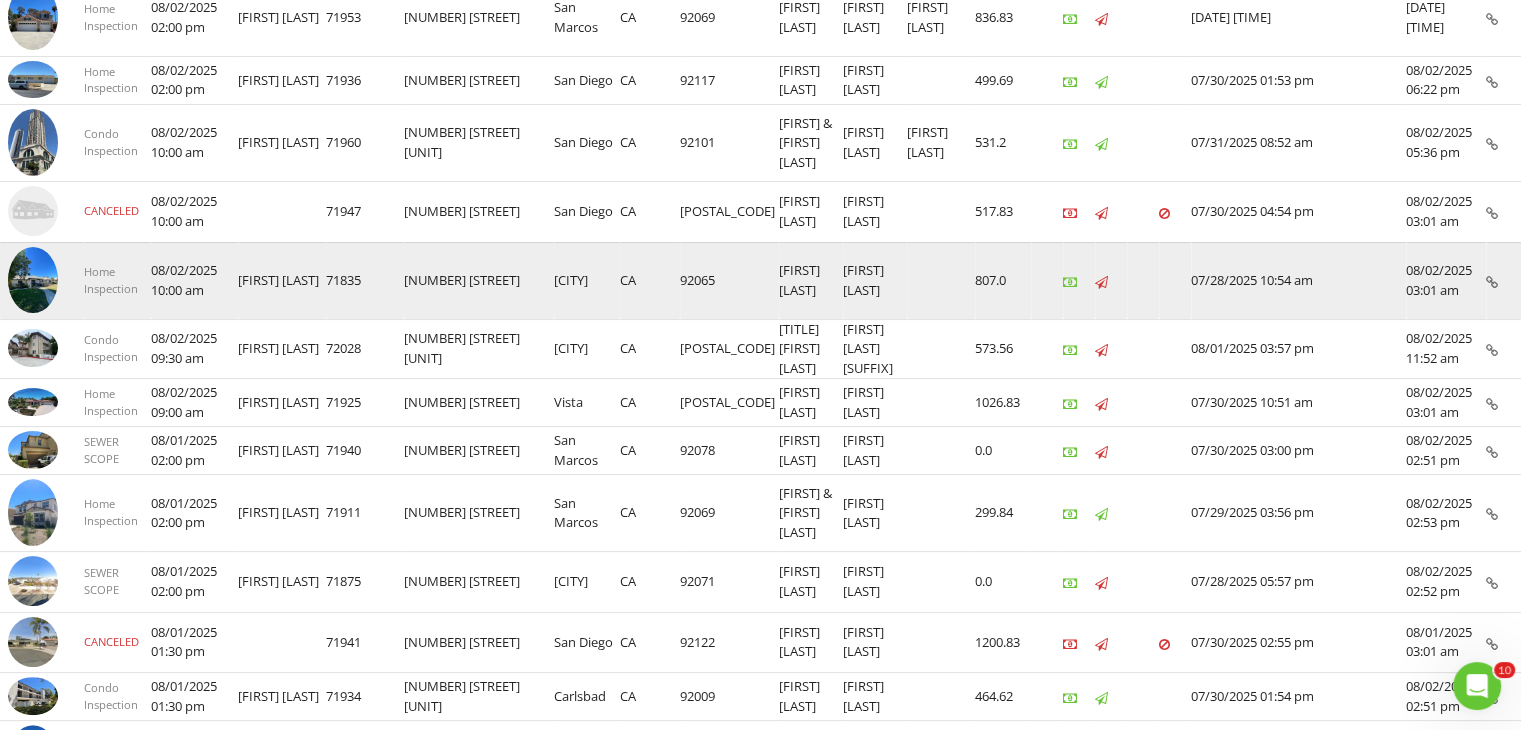 click at bounding box center (33, 280) 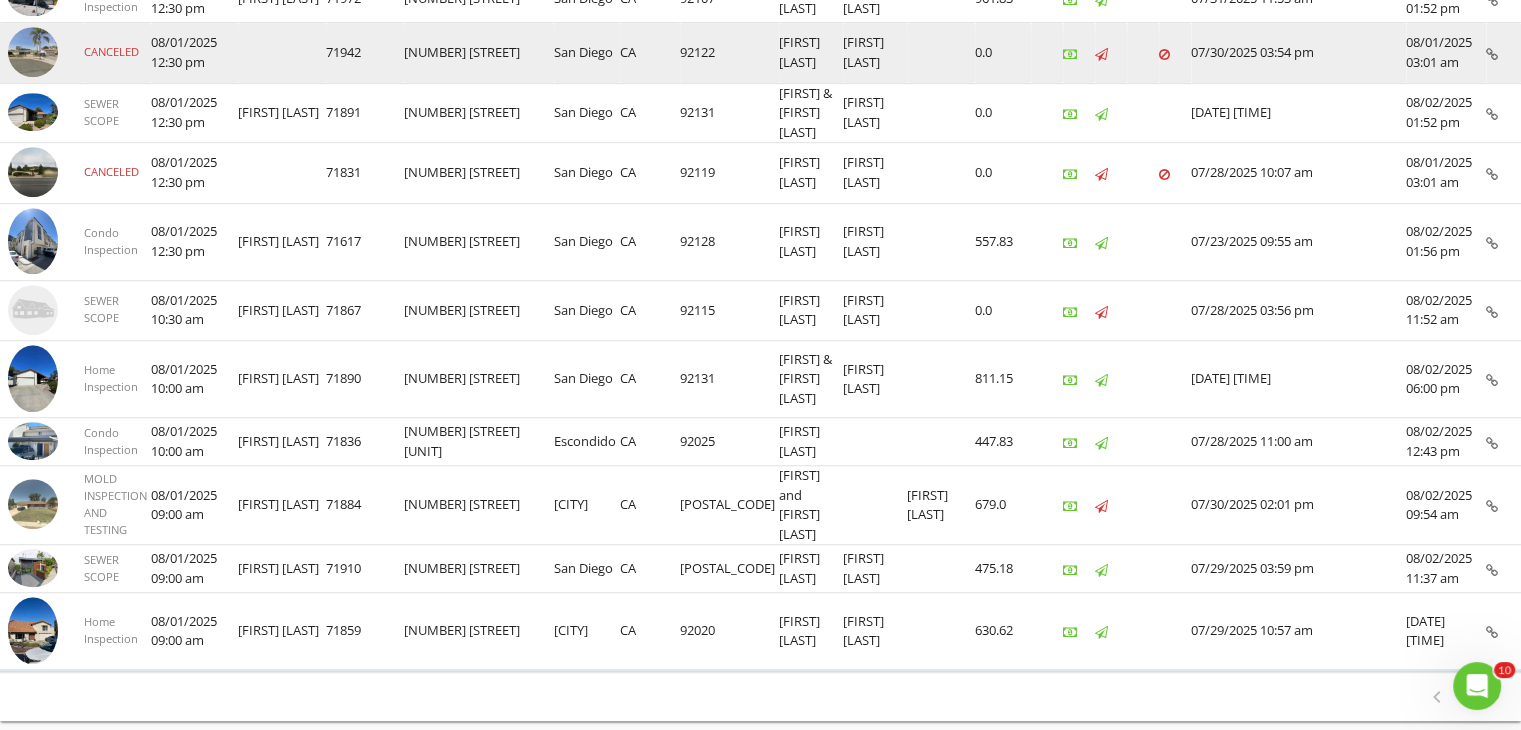 scroll, scrollTop: 1273, scrollLeft: 0, axis: vertical 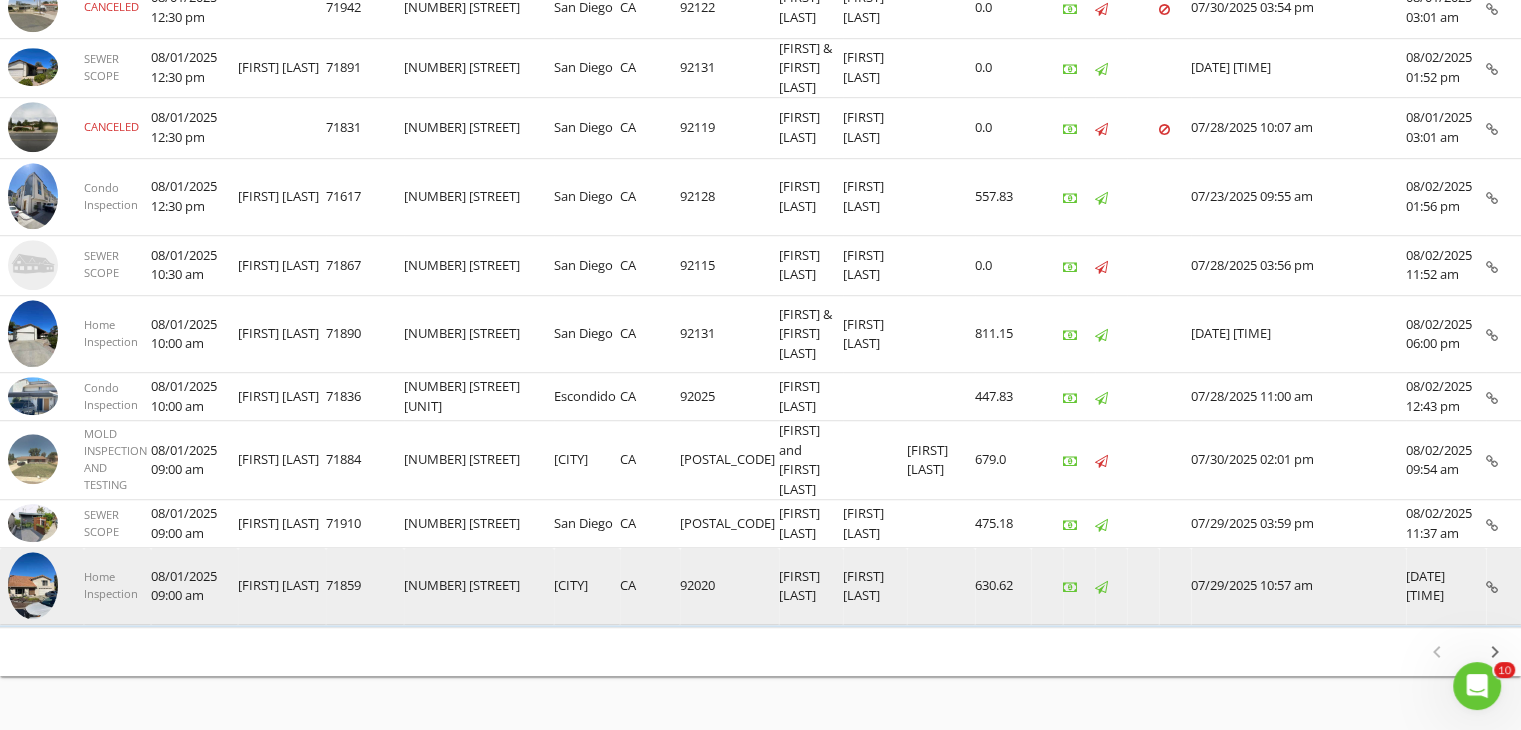 click at bounding box center (33, 585) 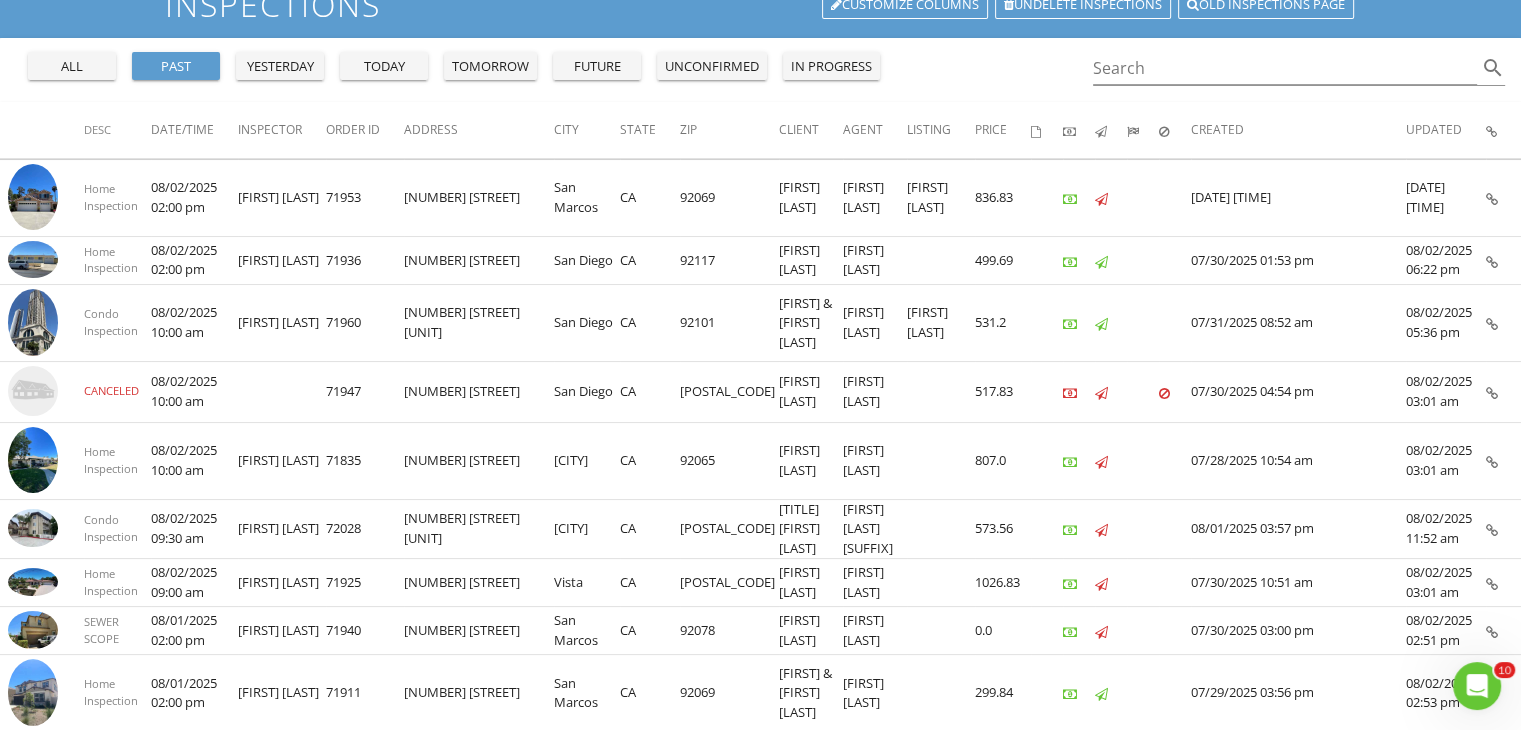 scroll, scrollTop: 0, scrollLeft: 0, axis: both 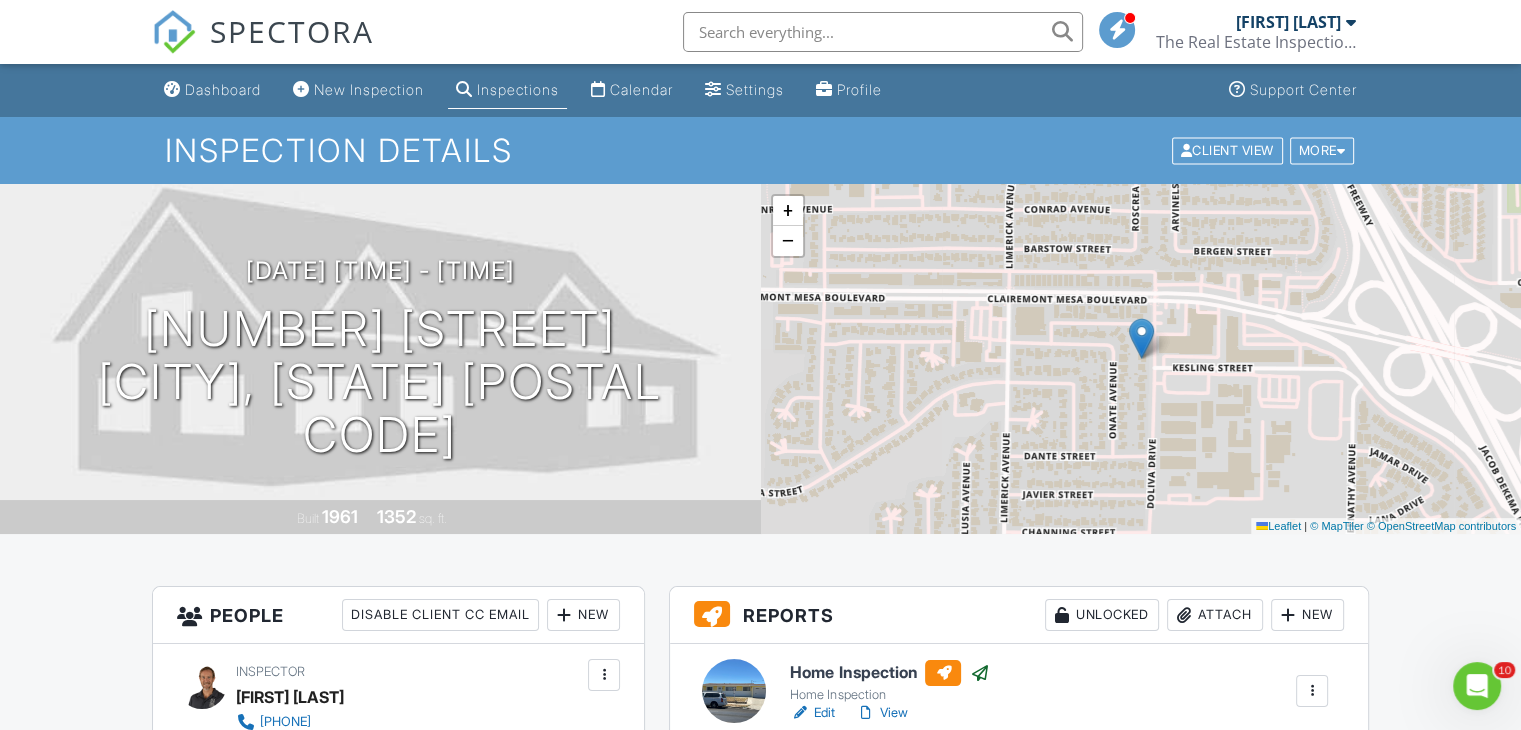 click at bounding box center (734, 691) 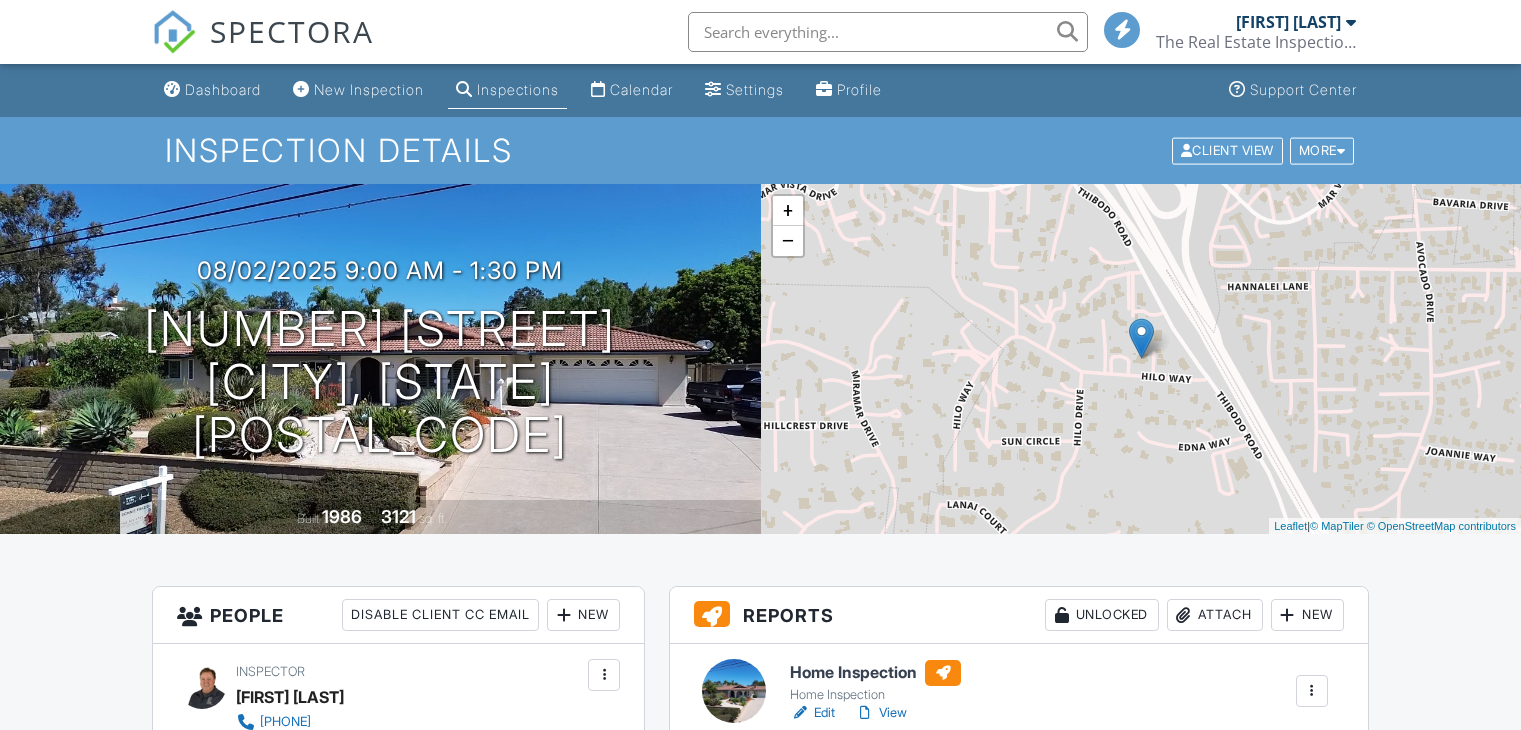 scroll, scrollTop: 200, scrollLeft: 0, axis: vertical 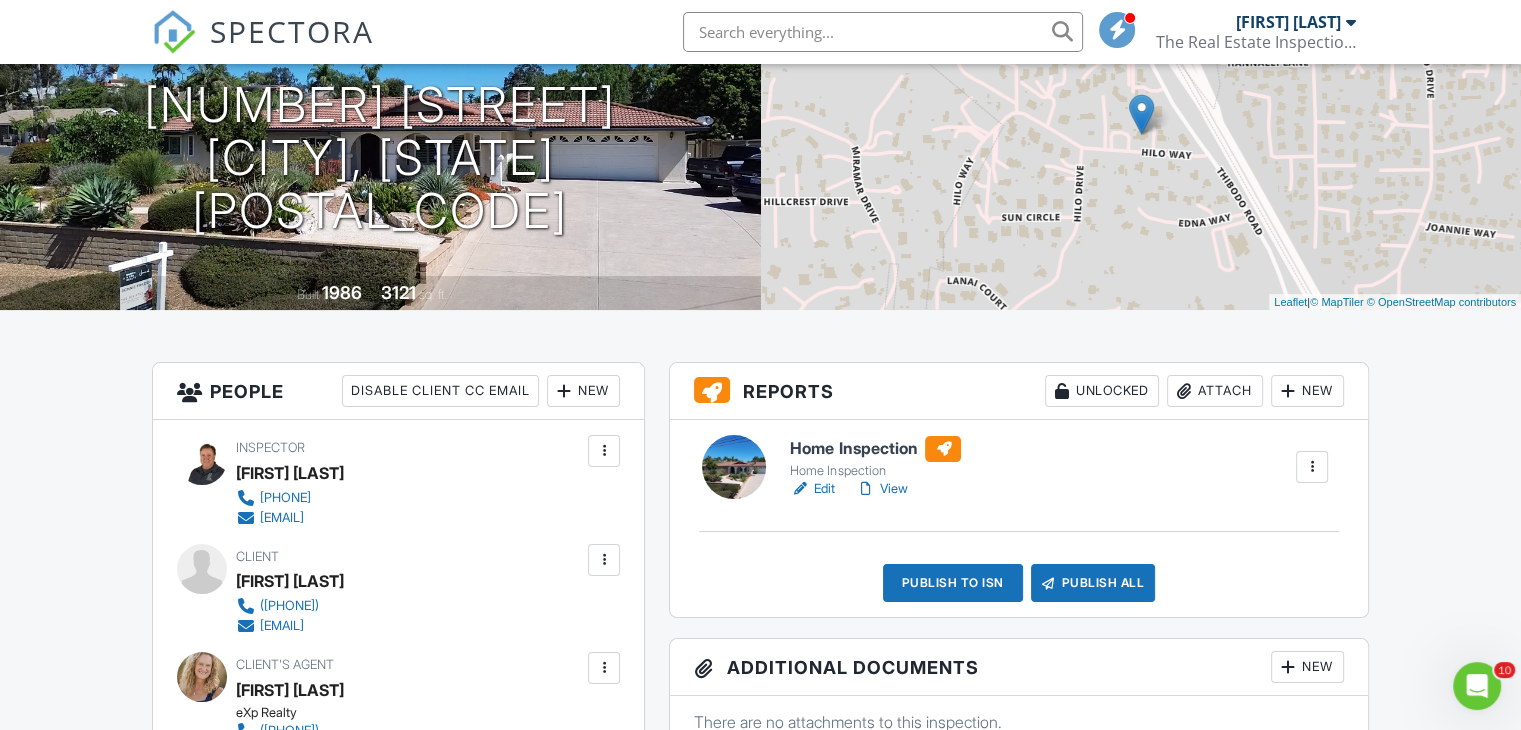 click on "View" at bounding box center (881, 489) 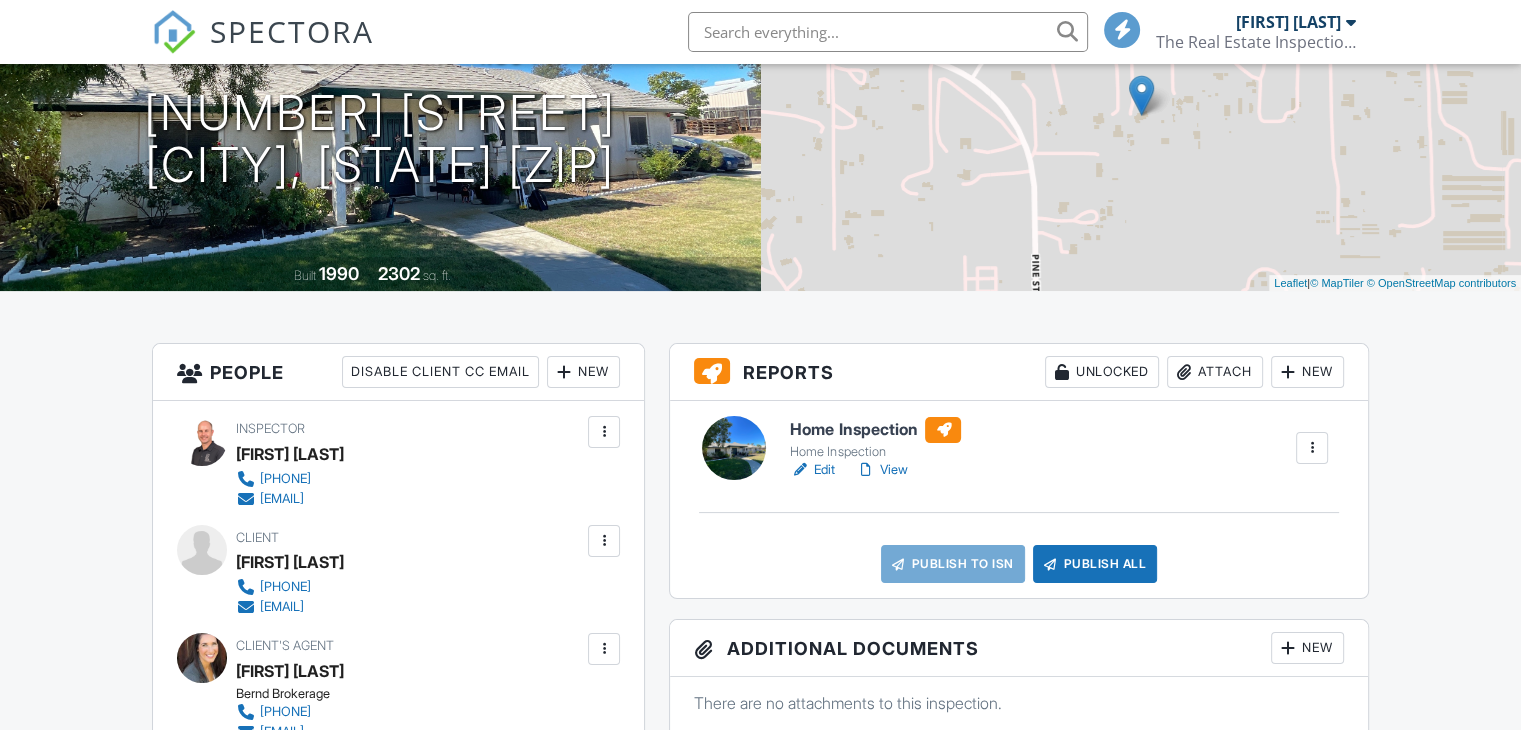 scroll, scrollTop: 243, scrollLeft: 0, axis: vertical 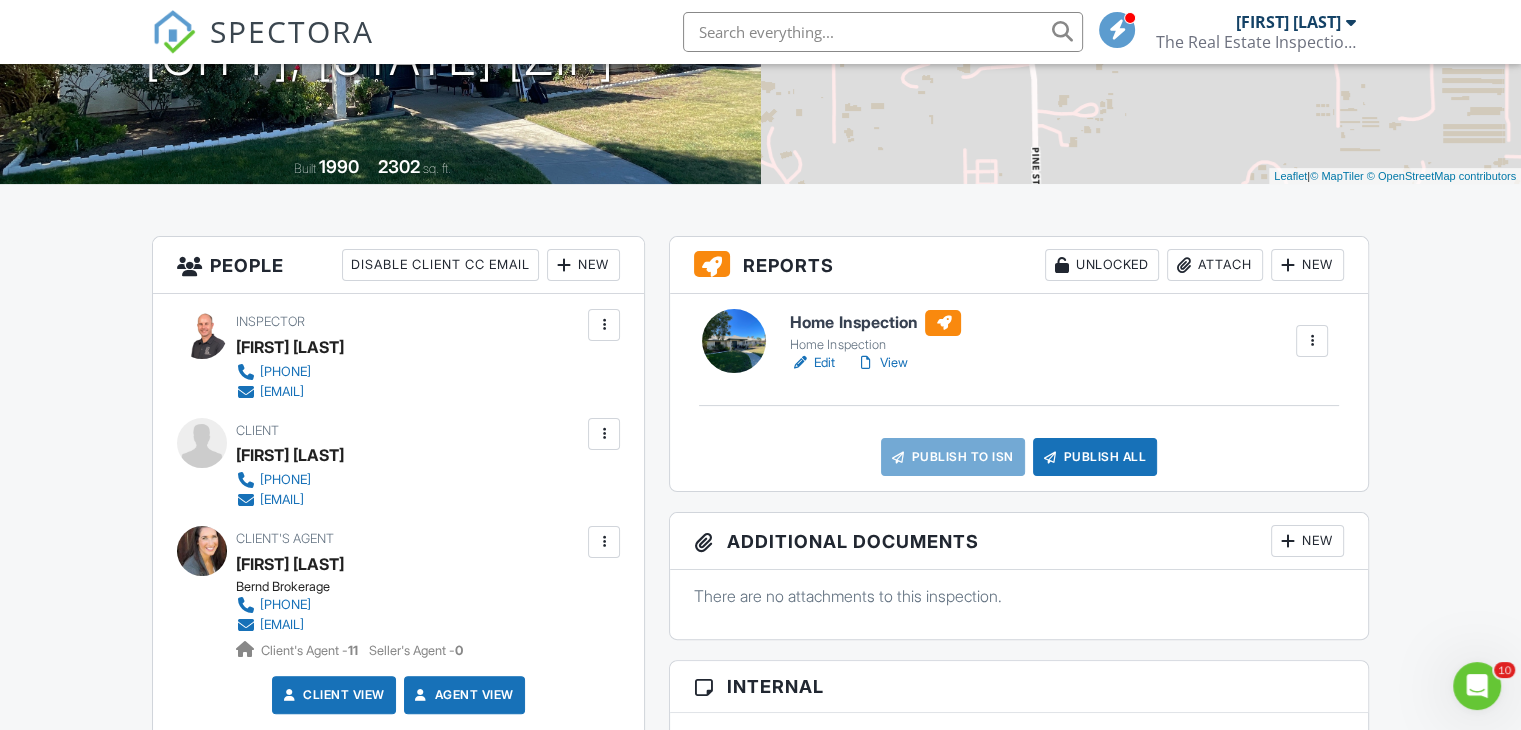 click on "View" at bounding box center [881, 363] 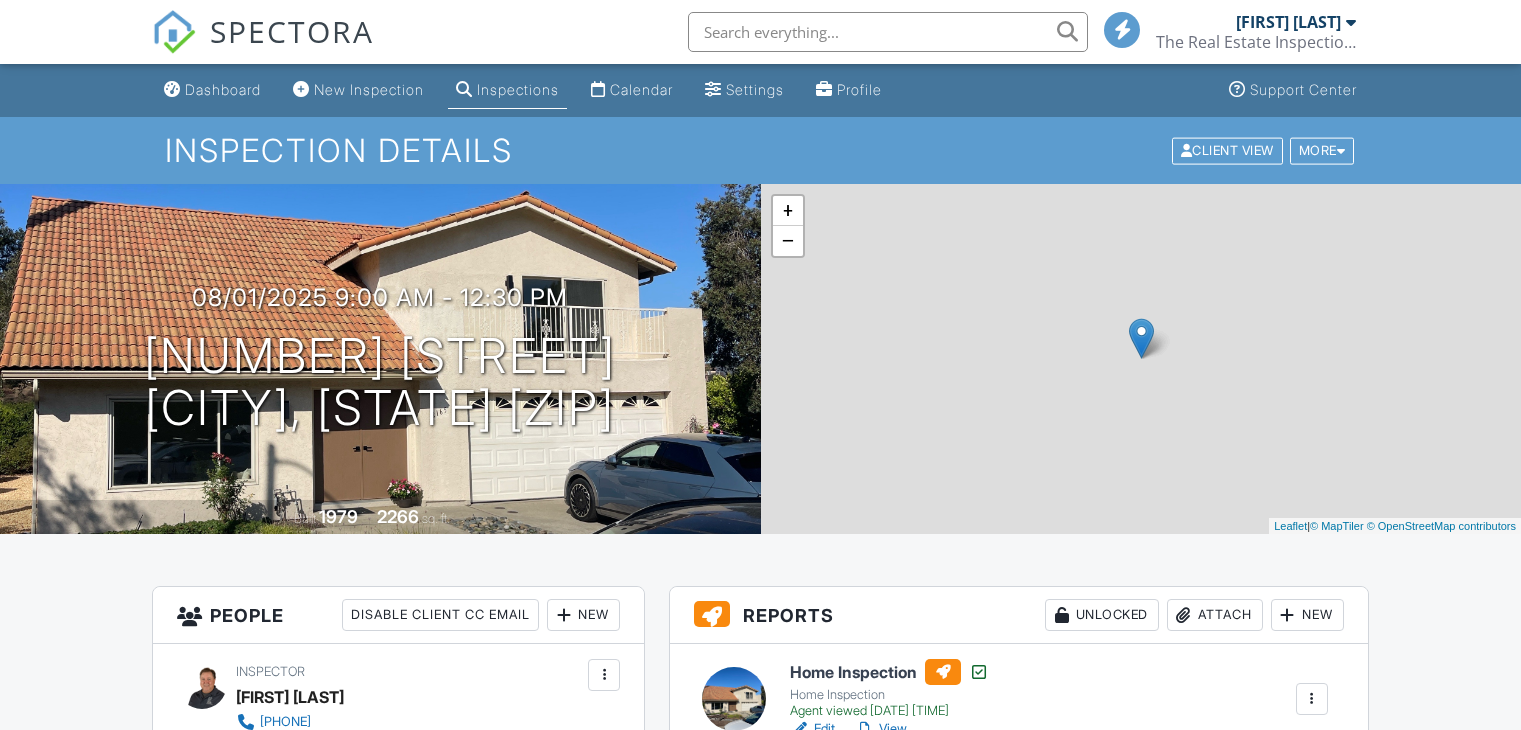 scroll, scrollTop: 0, scrollLeft: 0, axis: both 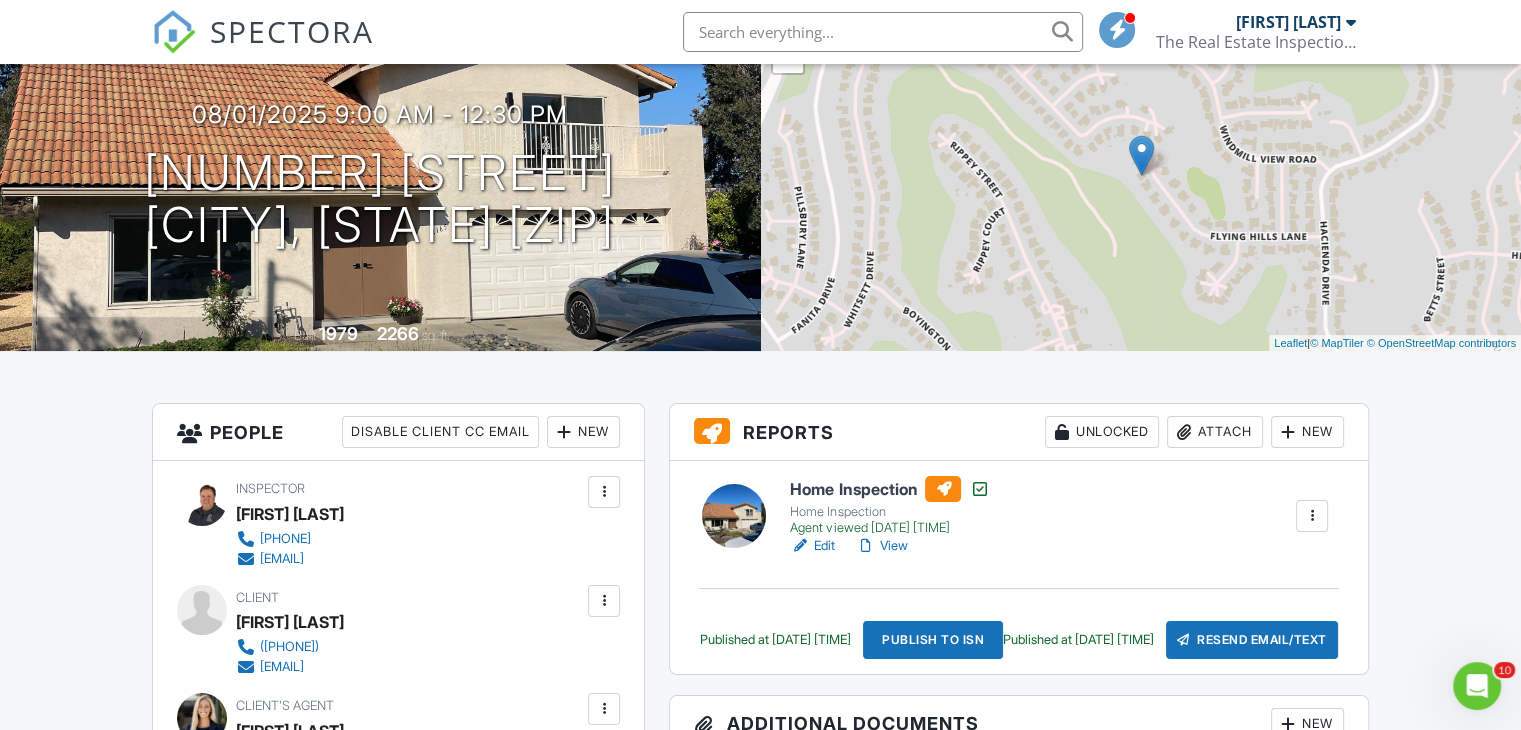 click on "View" at bounding box center (881, 546) 